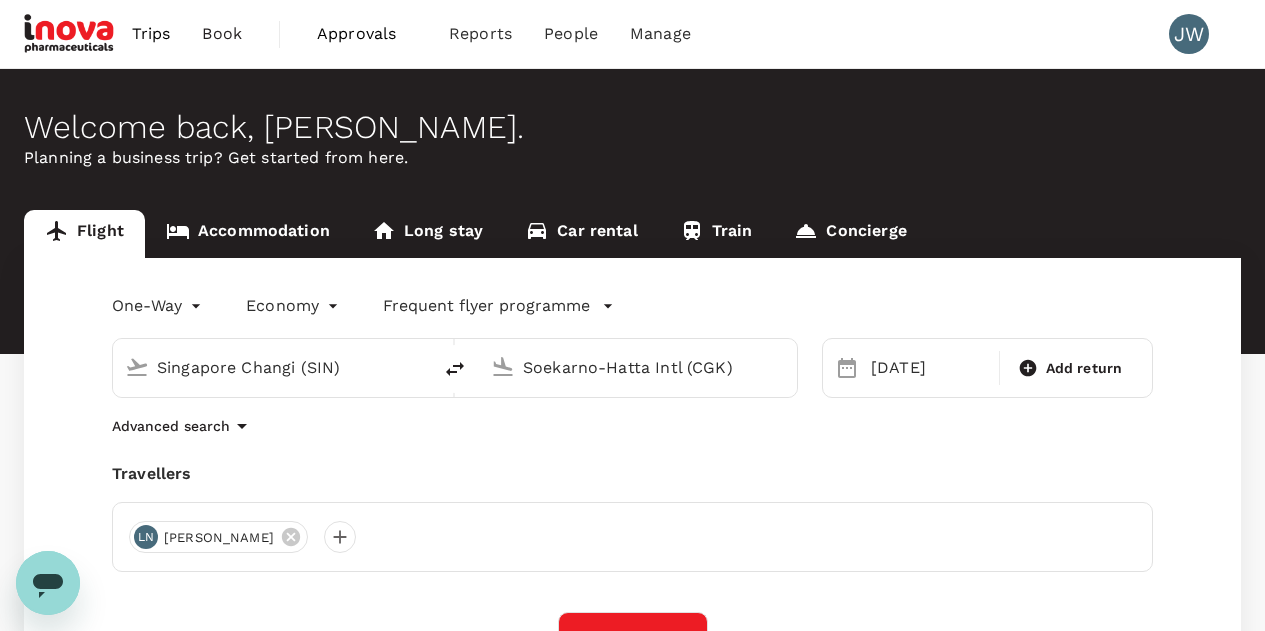 scroll, scrollTop: 0, scrollLeft: 0, axis: both 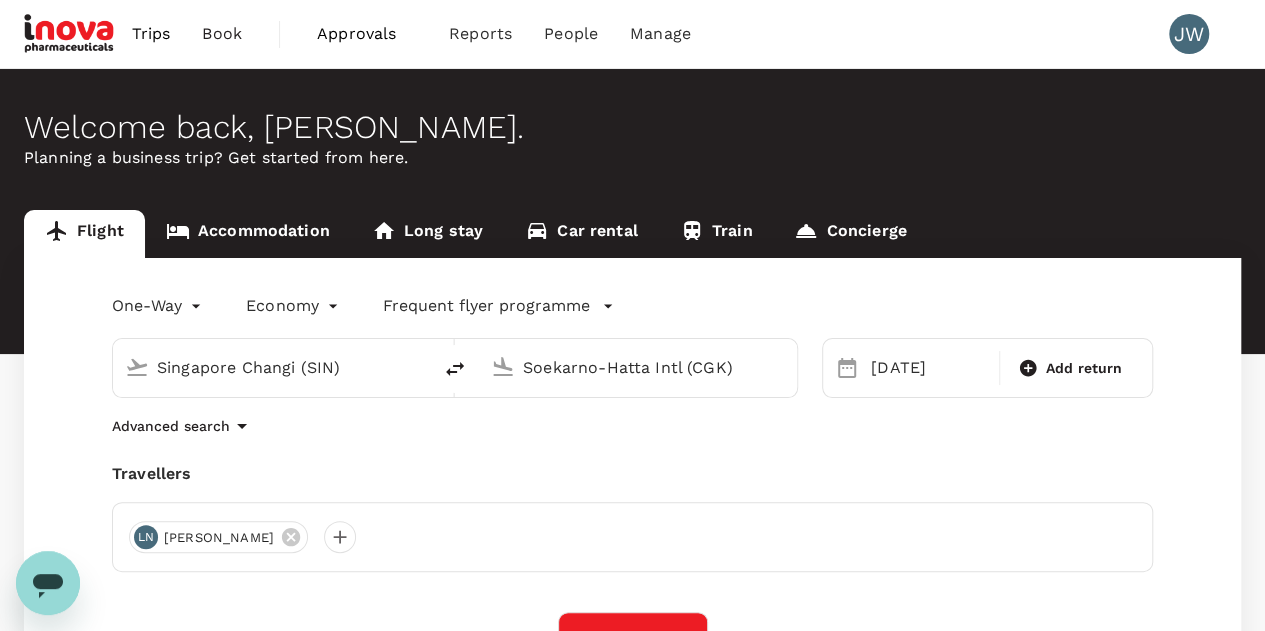 click 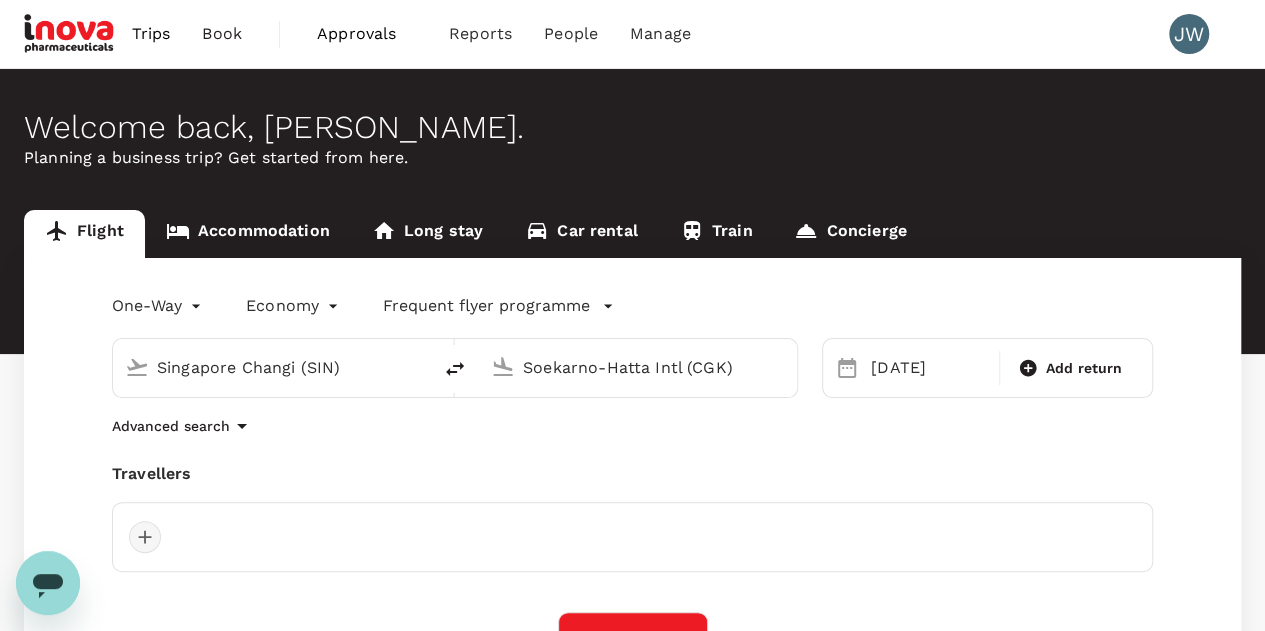 click at bounding box center (145, 537) 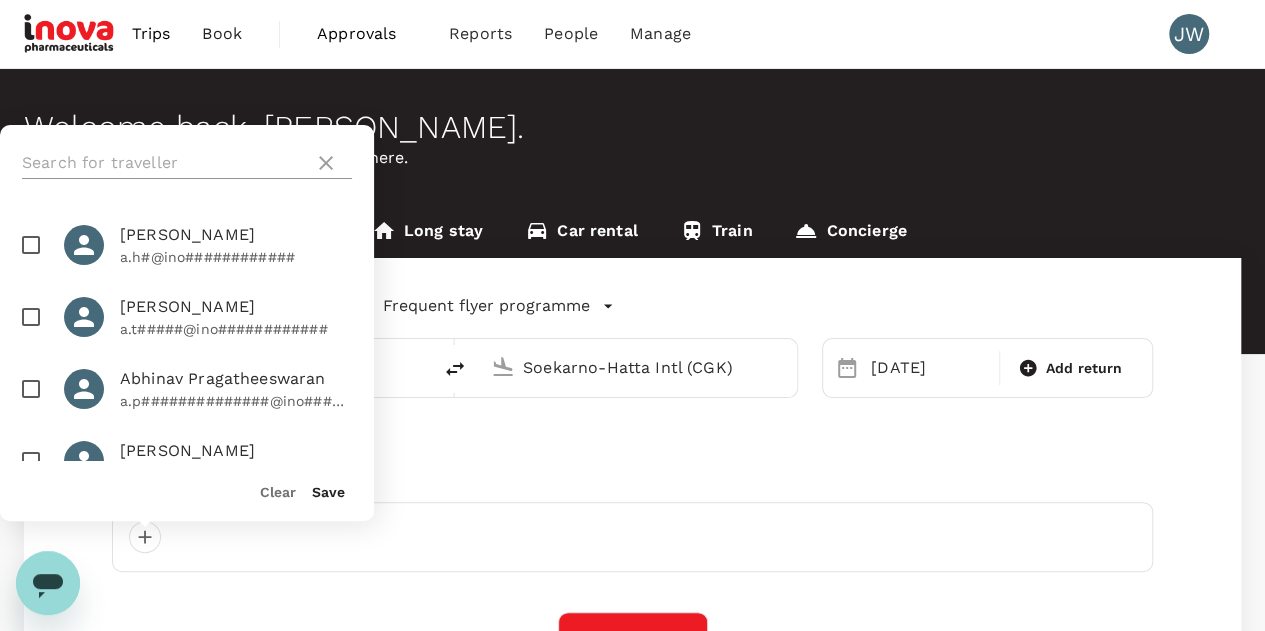 click at bounding box center [164, 163] 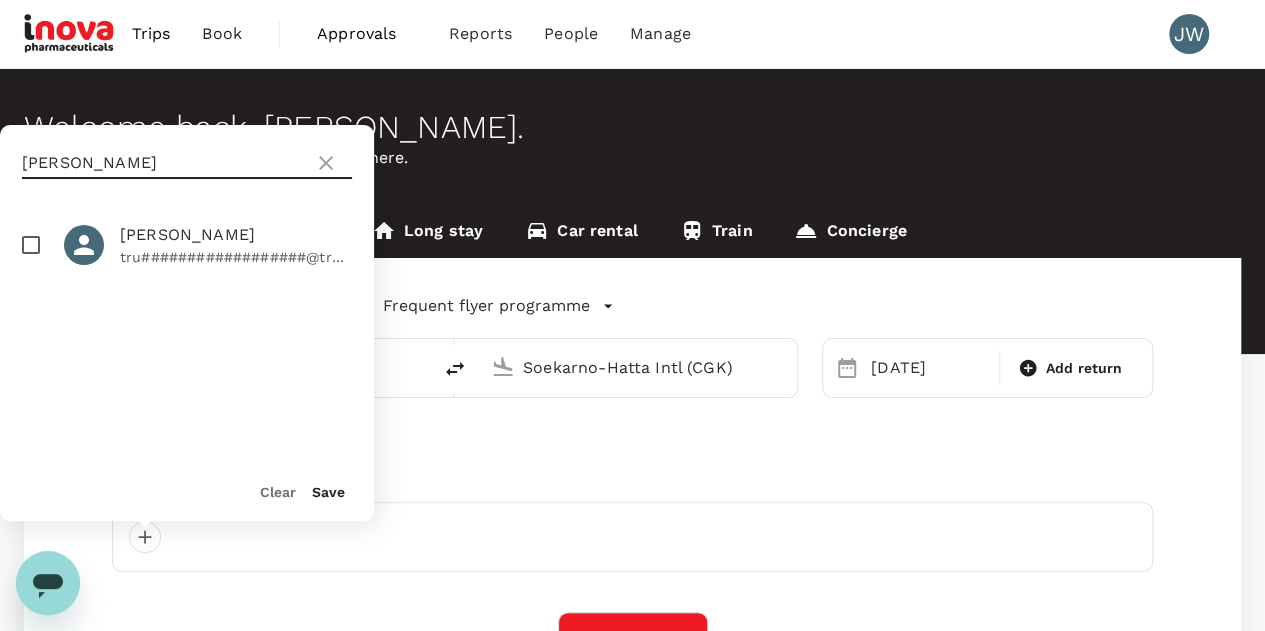 type on "[PERSON_NAME]" 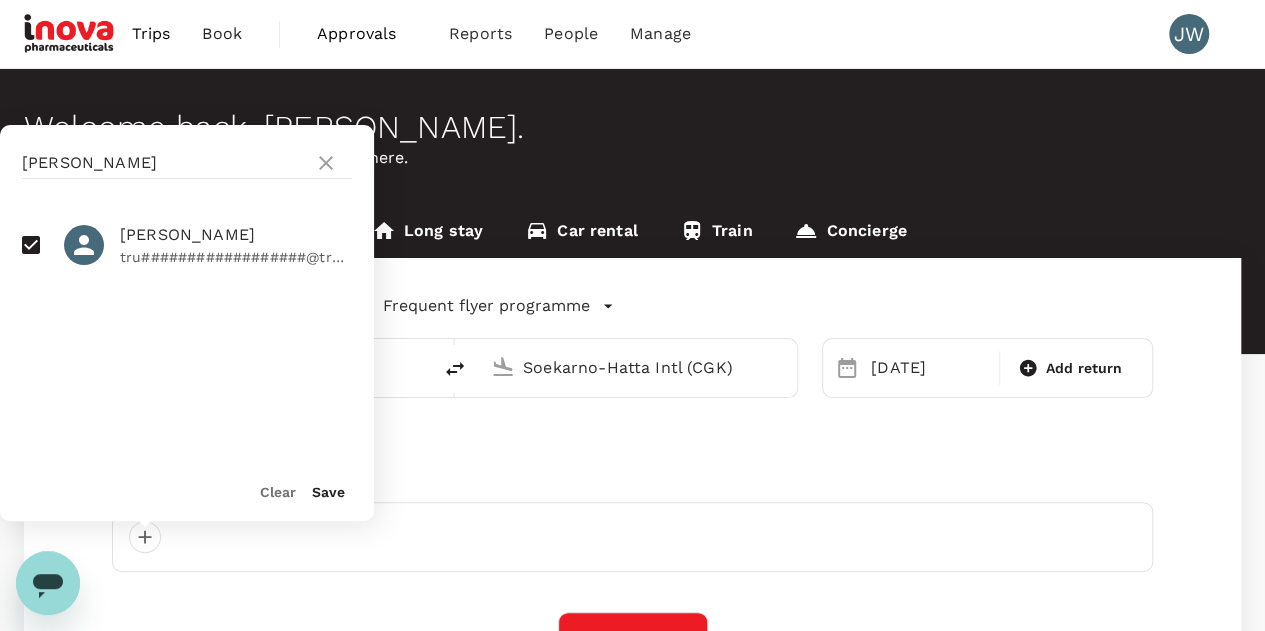 click on "Save" at bounding box center [328, 492] 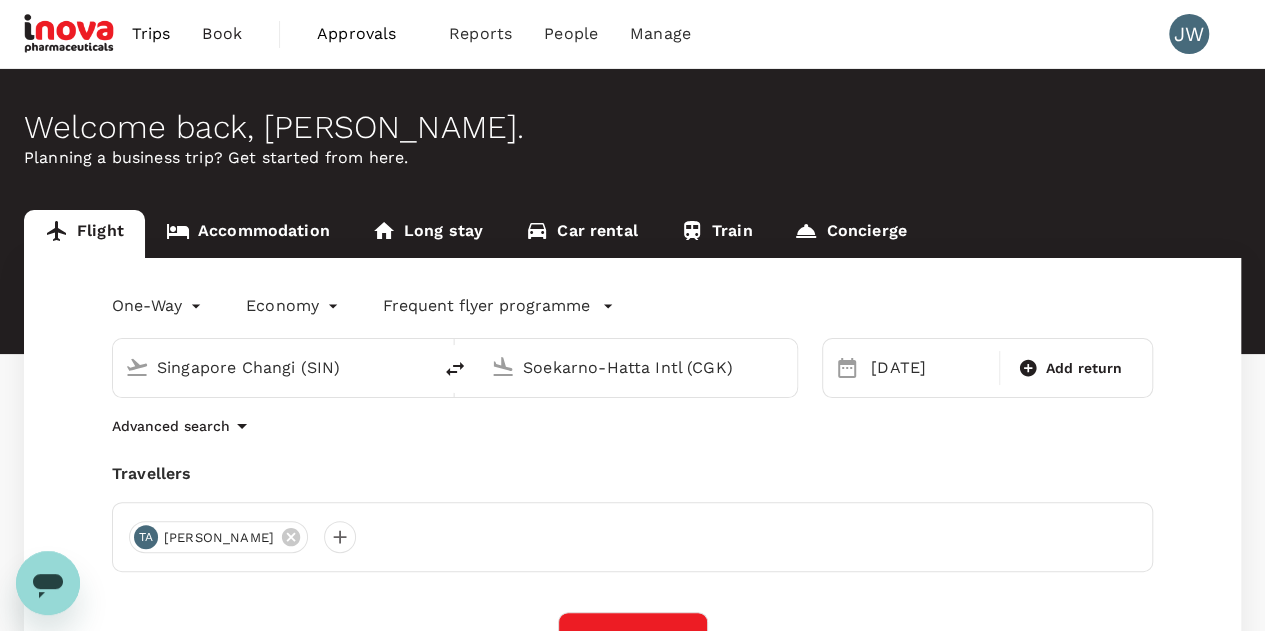 drag, startPoint x: 351, startPoint y: 369, endPoint x: 0, endPoint y: 379, distance: 351.14243 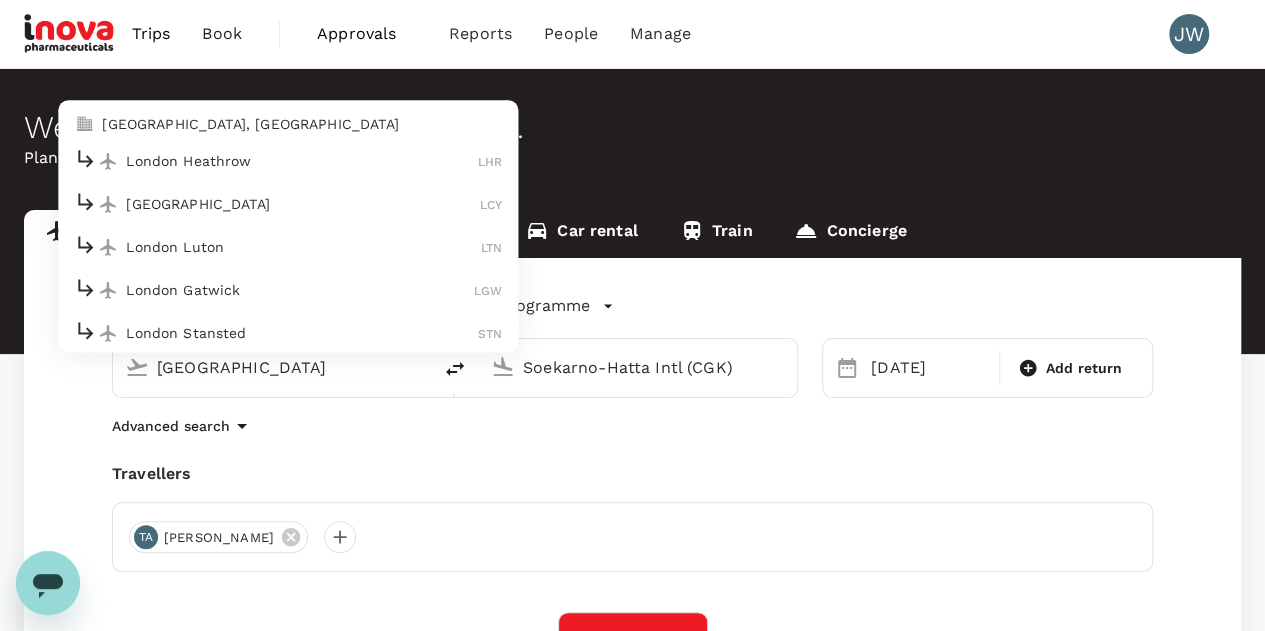 click on "London Heathrow" at bounding box center (302, 162) 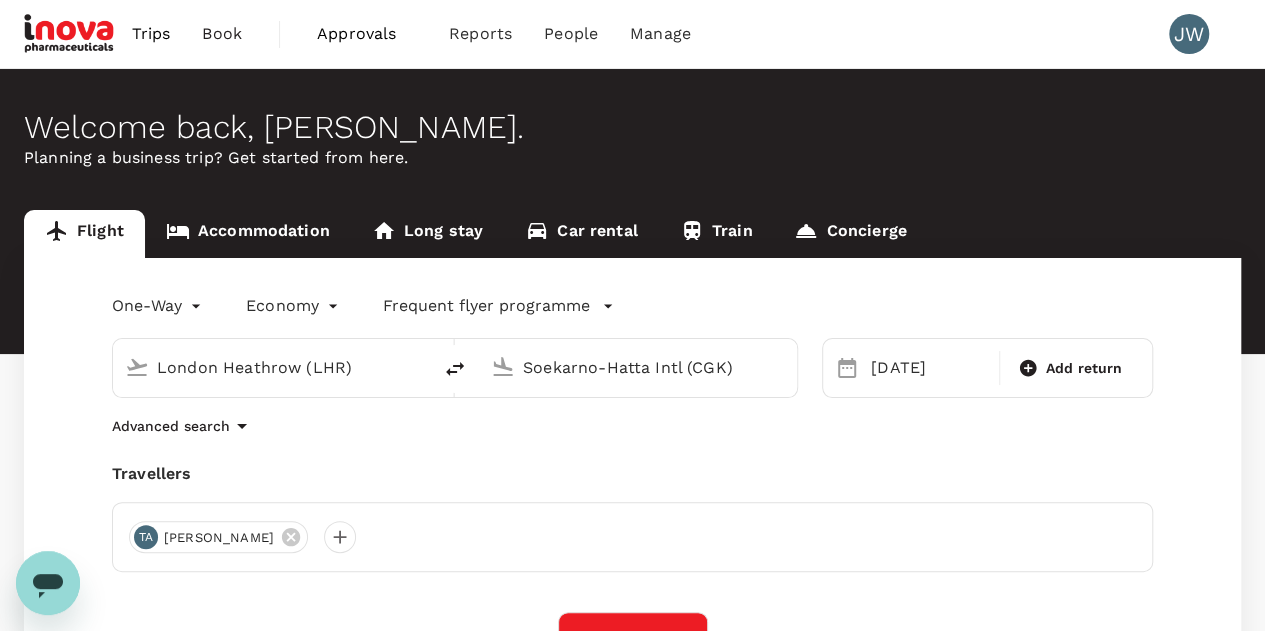 drag, startPoint x: 756, startPoint y: 366, endPoint x: 195, endPoint y: 403, distance: 562.2188 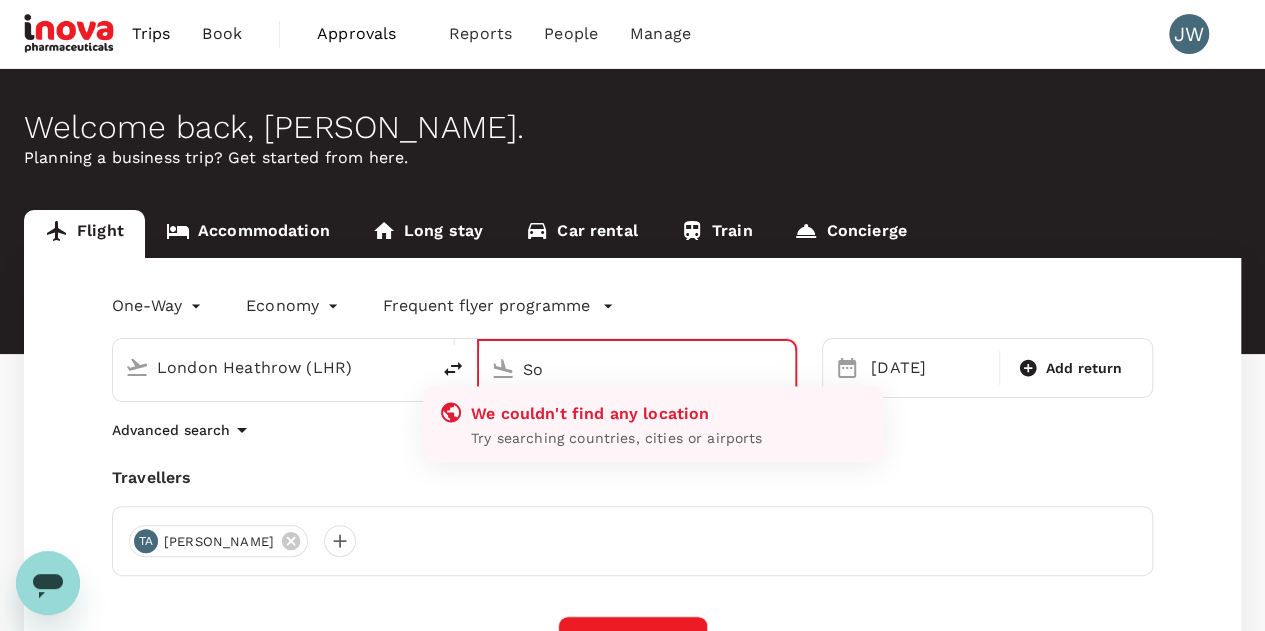 type on "S" 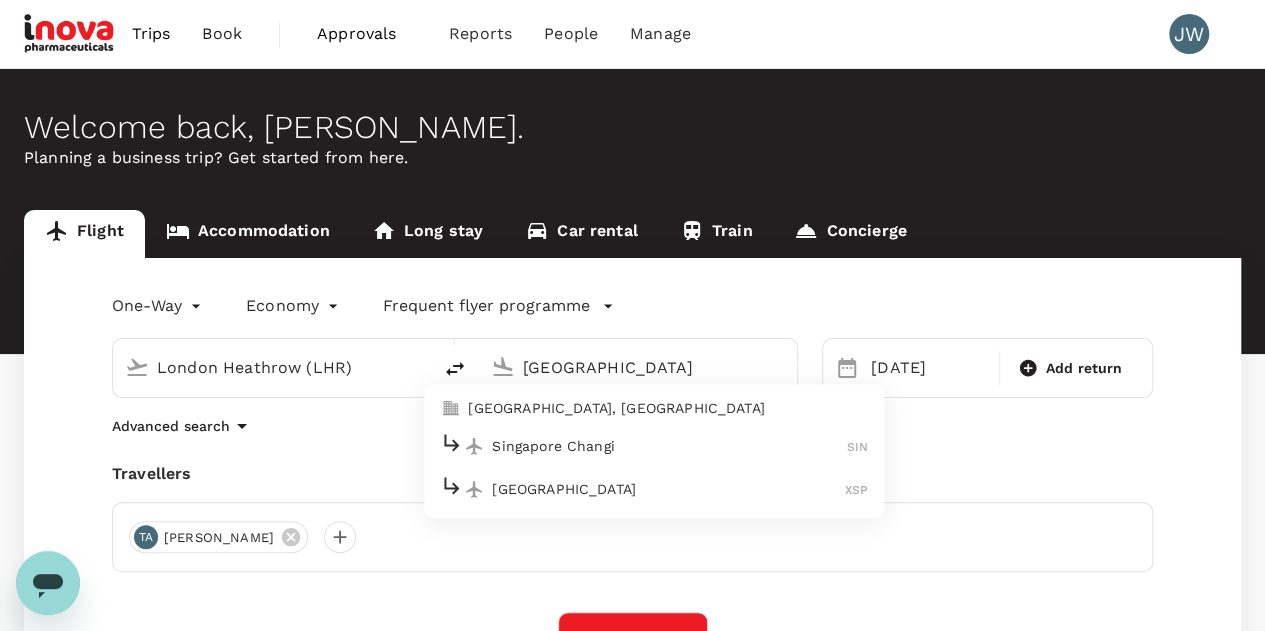 click on "Singapore Changi" at bounding box center [669, 446] 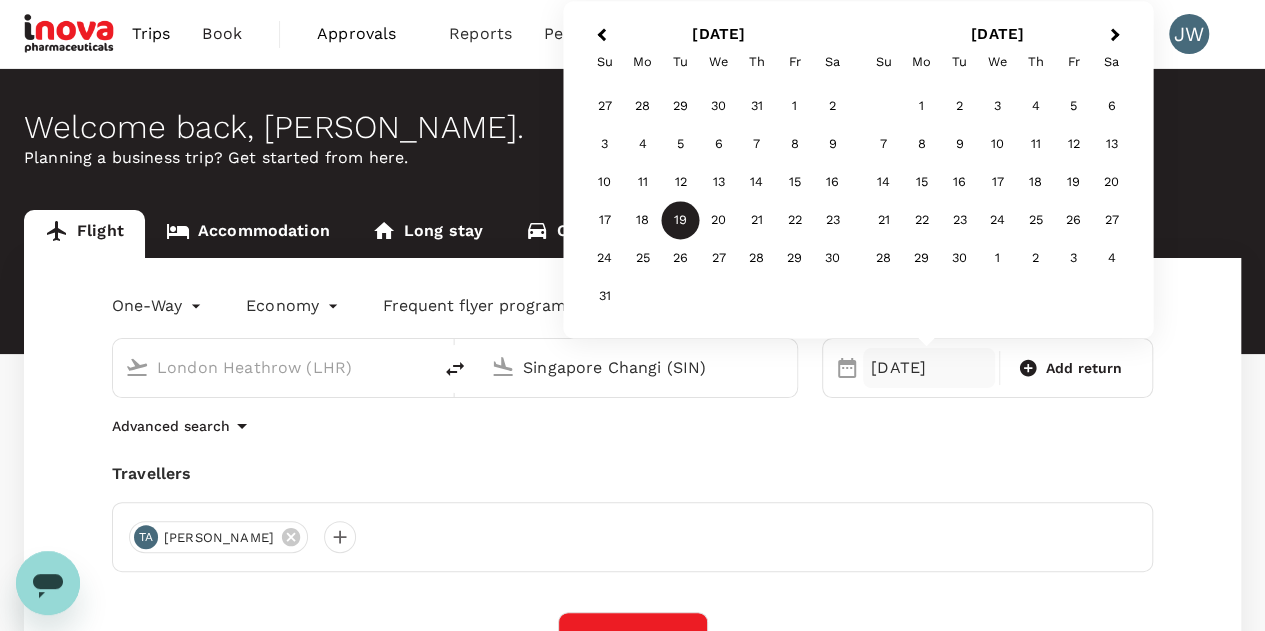 type on "Singapore Changi (SIN)" 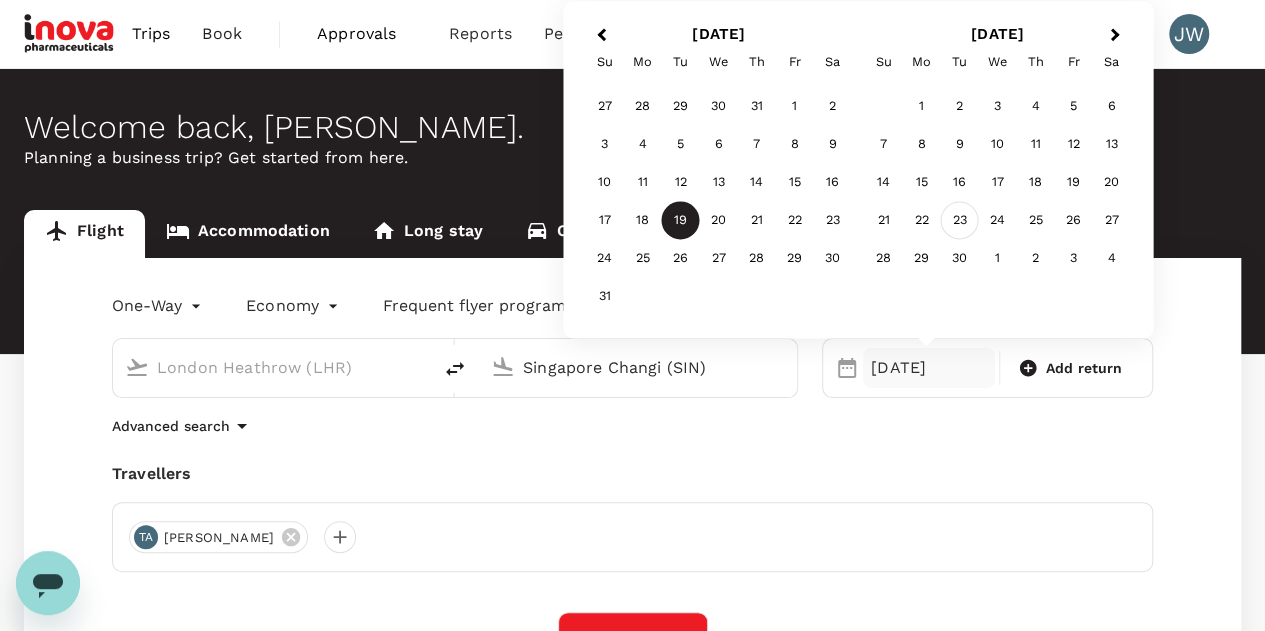 click on "23" at bounding box center [960, 221] 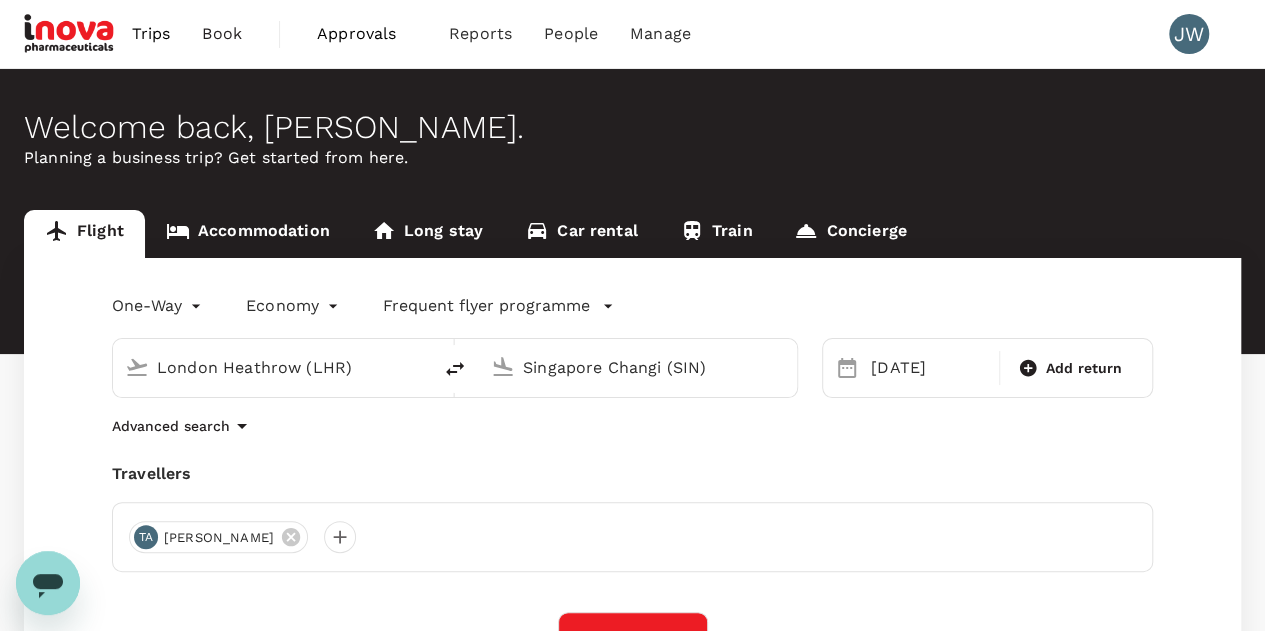 click on "Trips Book Approvals 0 Reports People Manage JW Welcome back , [PERSON_NAME] . Planning a business trip? Get started from here. Flight Accommodation Long stay Car rental Train Concierge One-Way oneway Economy economy Frequent flyer programme London Heathrow (LHR) [GEOGRAPHIC_DATA] Changi (SIN) Selected date: [DATE] [DATE] Add return Advanced search Travellers   TA [PERSON_NAME] Find flights Your recent search Flight to [GEOGRAPHIC_DATA] BKK - [GEOGRAPHIC_DATA] [DATE] - [DATE] · 1 Traveller Flight to [GEOGRAPHIC_DATA] LHR - CSIN [DATE] - [DATE] · 1 Traveller Flight to [GEOGRAPHIC_DATA] CCGK - CKUL [DATE] · 1 Traveller Version 3.47.0 Privacy Policy Terms of Use Help Centre Frequent flyer programme Singapore Airlines PPS Club/ KrisFlyer Add new" at bounding box center (632, 484) 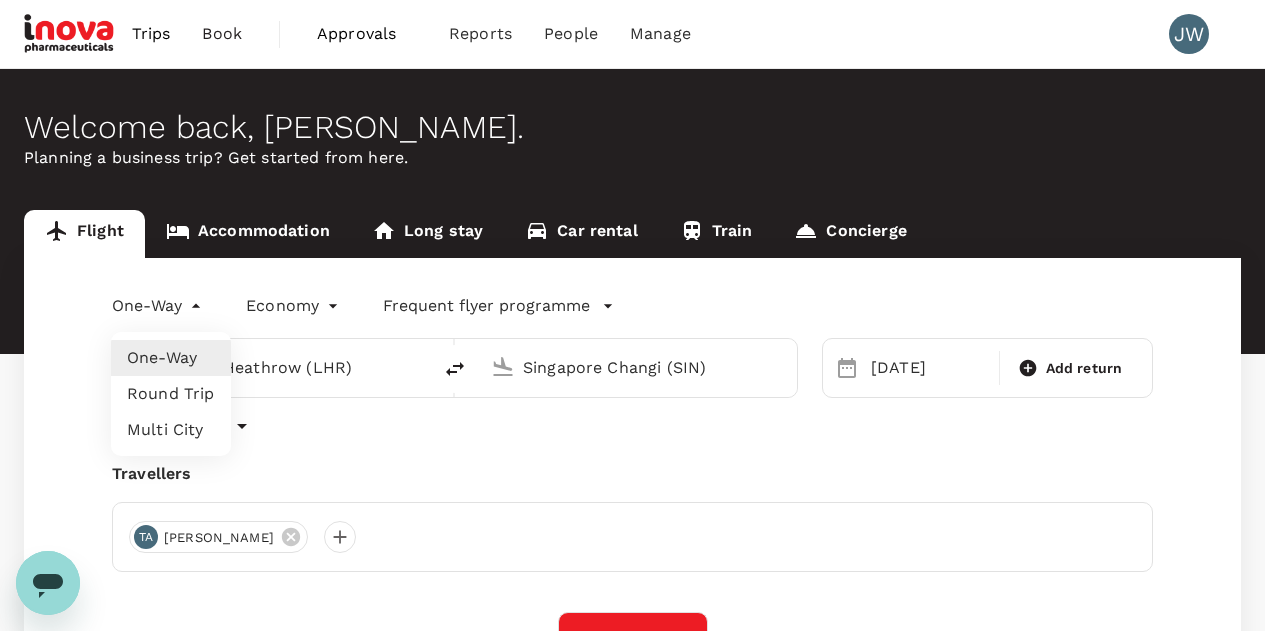click on "Round Trip" at bounding box center (171, 394) 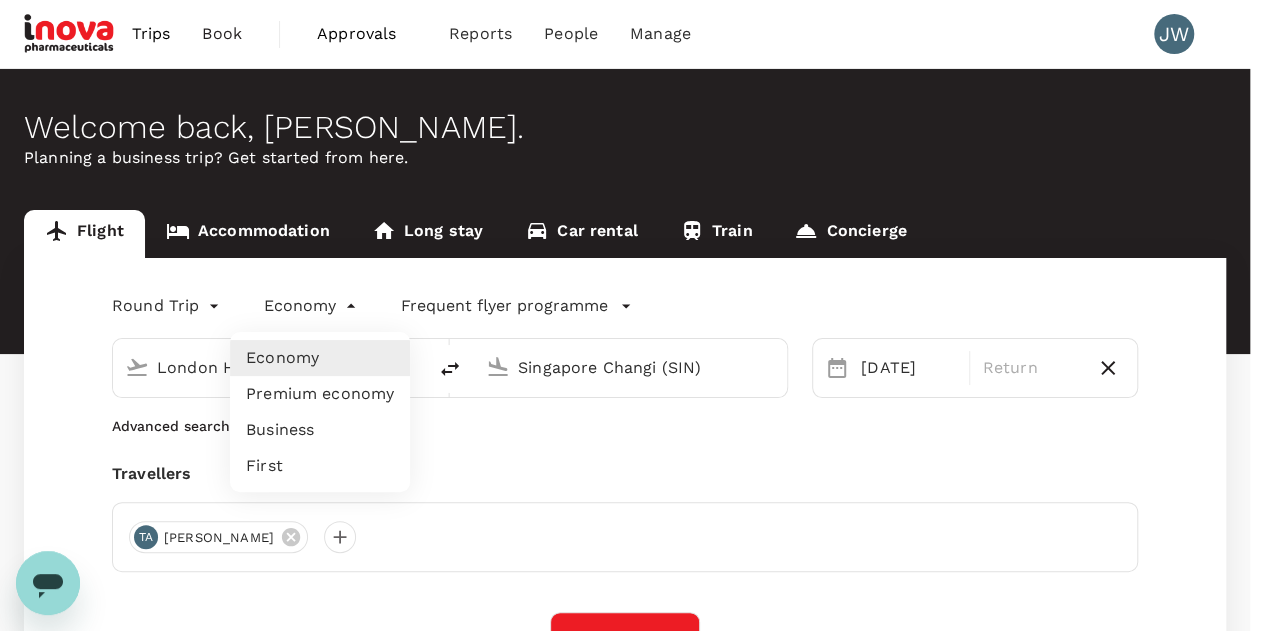 click on "Trips Book Approvals 0 Reports People Manage JW Welcome back , [PERSON_NAME] . Planning a business trip? Get started from here. Flight Accommodation Long stay Car rental Train Concierge Round Trip roundtrip Economy economy Frequent flyer programme London Heathrow (LHR) [GEOGRAPHIC_DATA] Changi (SIN) Selected date: [DATE] [DATE] Return Advanced search Travellers   TA [PERSON_NAME] Find flights Your recent search Flight to [GEOGRAPHIC_DATA] BKK - [GEOGRAPHIC_DATA] [DATE] - [DATE] · 1 Traveller Flight to [GEOGRAPHIC_DATA] LHR - CSIN [DATE] - [DATE] · 1 Traveller Flight to [GEOGRAPHIC_DATA] CCGK - CKUL [DATE] · 1 Traveller Version 3.47.0 Privacy Policy Terms of Use Help Centre Frequent flyer programme Singapore Airlines PPS Club/ KrisFlyer Add new Economy Premium economy Business First" at bounding box center [632, 484] 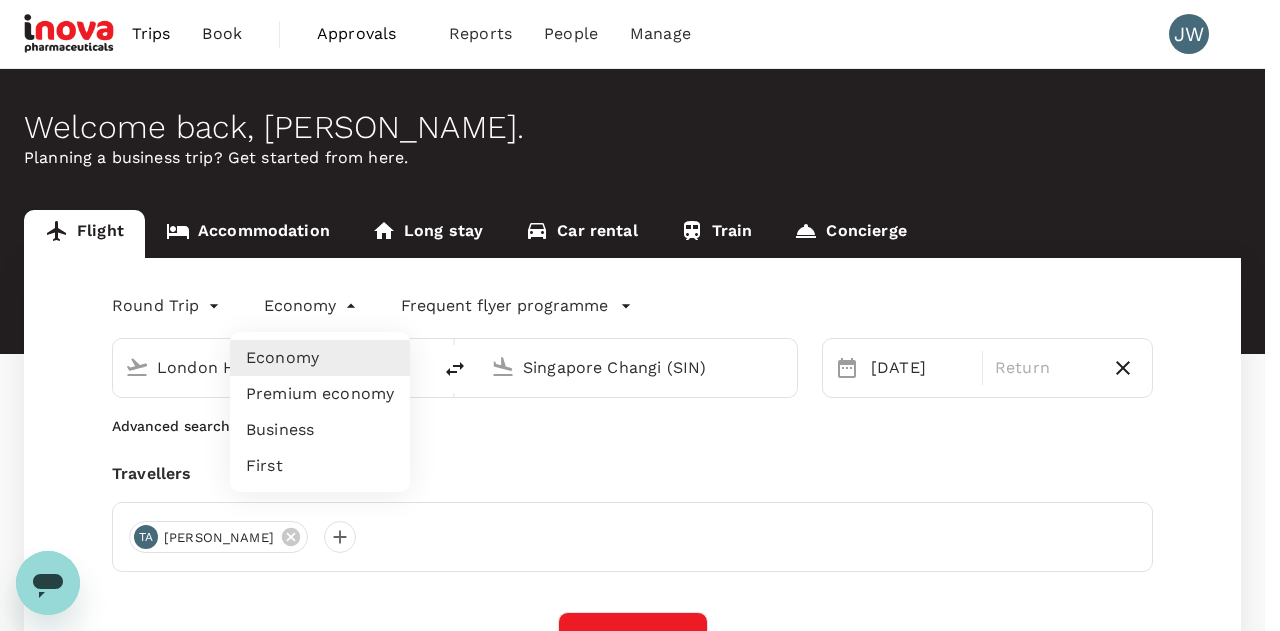 click on "Business" at bounding box center [320, 430] 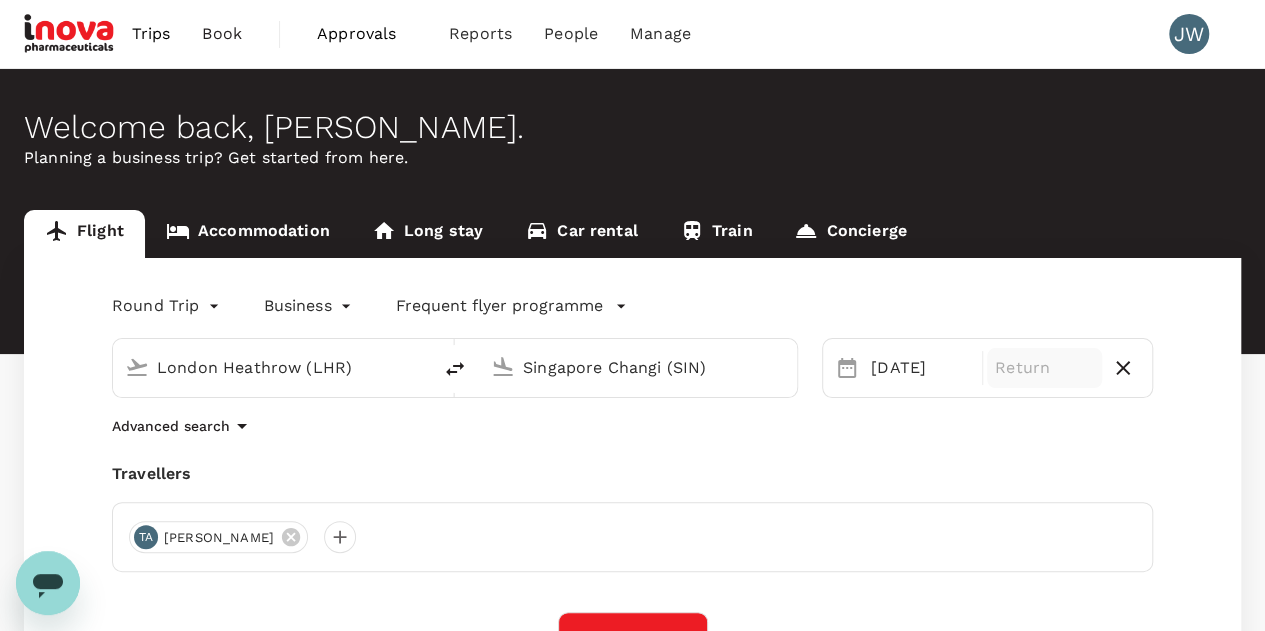 click on "Return" at bounding box center (1044, 368) 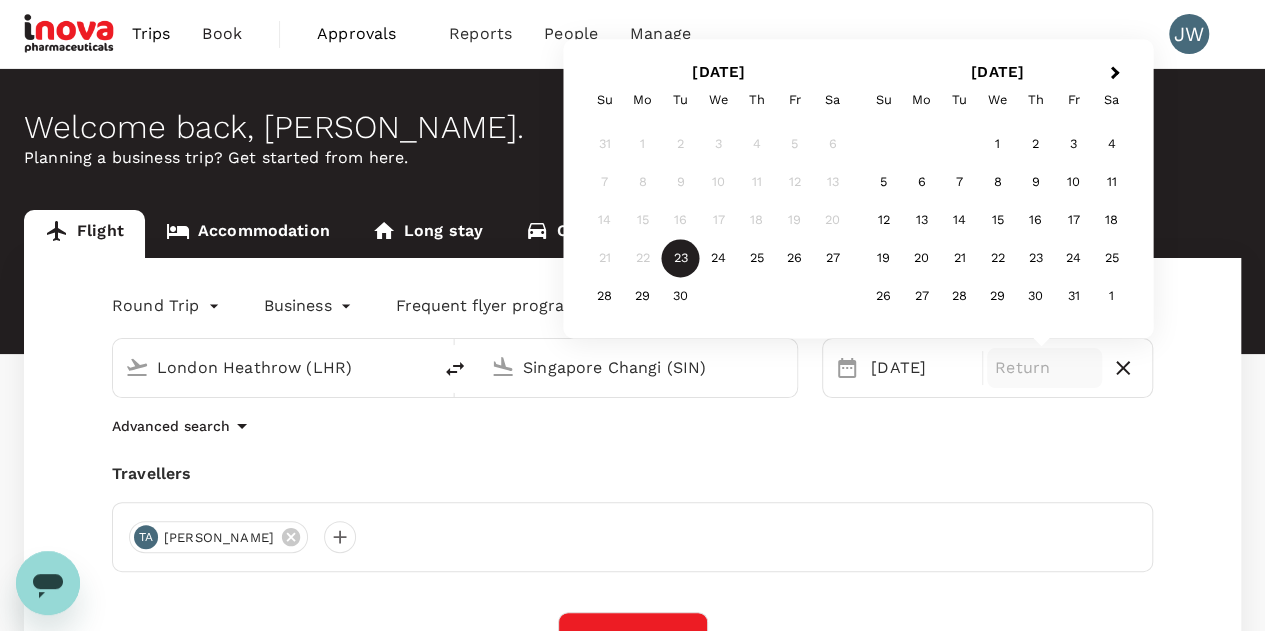 click on "Round Trip roundtrip Business business Frequent flyer programme [GEOGRAPHIC_DATA] ([GEOGRAPHIC_DATA]) [GEOGRAPHIC_DATA] Changi (SIN) Selected date: [DATE] [DATE] Return Next Month [DATE] Su Mo Tu We Th Fr Sa 31 1 2 3 4 5 6 7 8 9 10 11 12 13 14 15 16 17 18 19 20 21 22 23 24 25 26 27 28 29 [DATE] Mo Tu We Th Fr Sa 1 2 3 4 5 6 7 8 9 10 11 12 13 14 15 16 17 18 19 20 21 22 23 24 25 26 27 28 29 30 31 1 Advanced search Travellers   TA [PERSON_NAME] Find flights Your recent search Flight to [GEOGRAPHIC_DATA] BKK - [GEOGRAPHIC_DATA] [DATE] - [DATE] · 1 Traveller Flight to [GEOGRAPHIC_DATA] LHR - CSIN [DATE] - [DATE] · 1 Traveller Flight to [GEOGRAPHIC_DATA] CCGK - CKUL [DATE] · 1 Traveller" at bounding box center [632, 550] 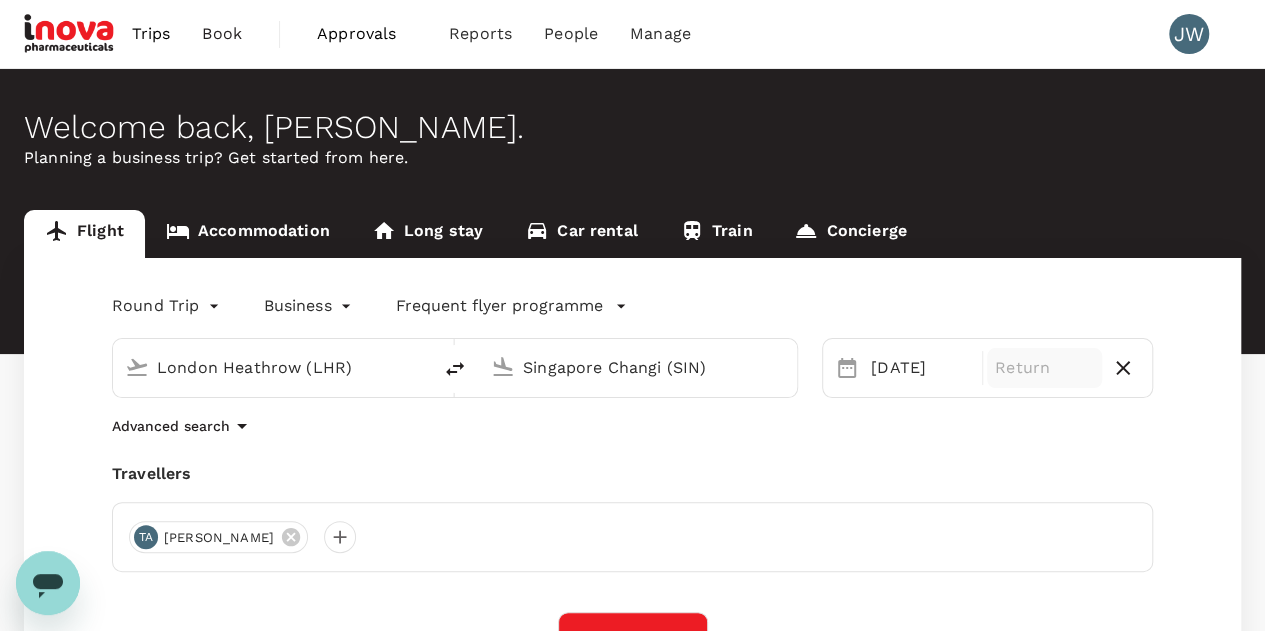 click on "Return" at bounding box center [1044, 368] 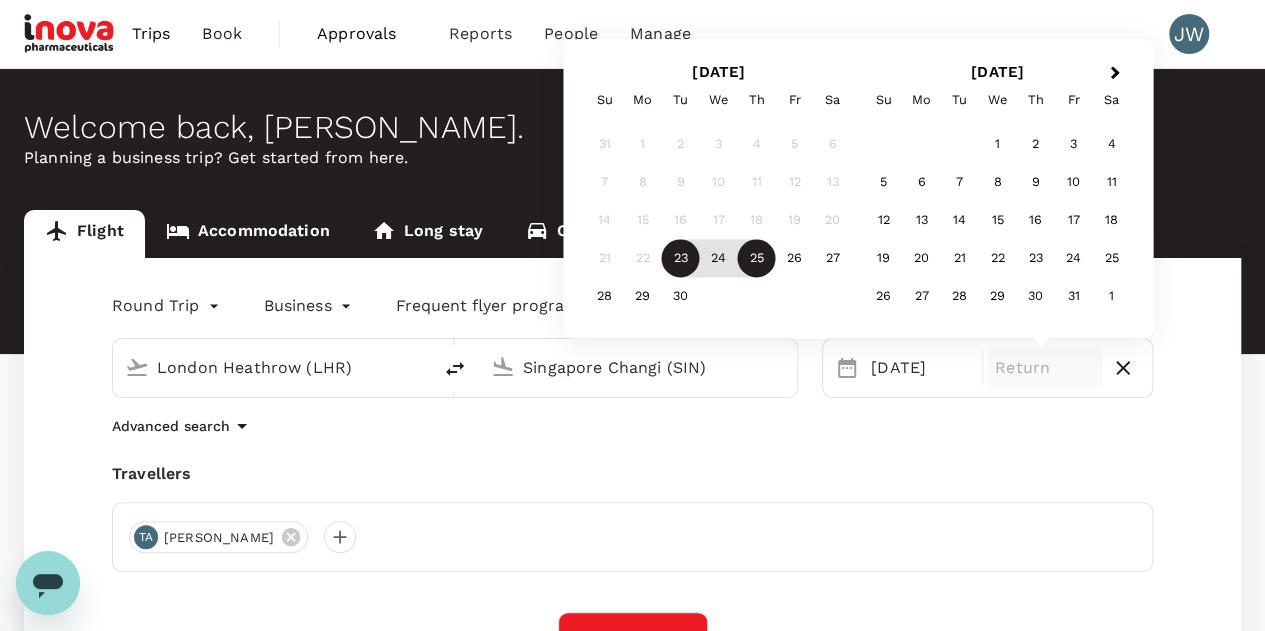 click on "25" at bounding box center (757, 259) 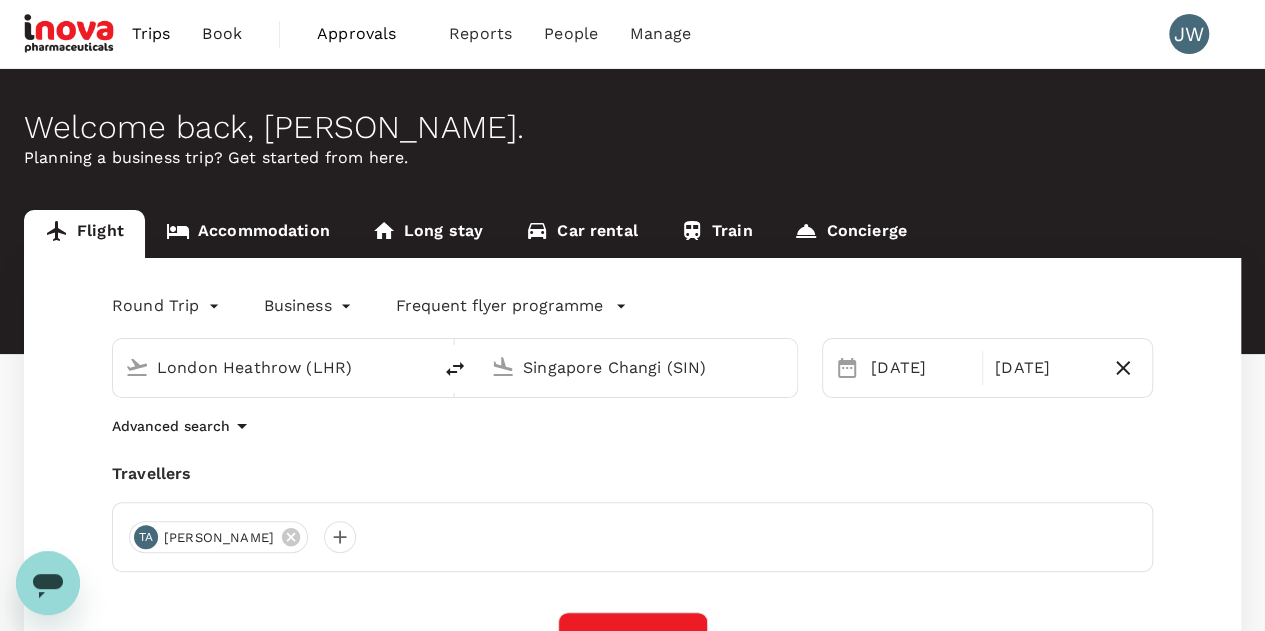 click on "Round Trip roundtrip Business business Frequent flyer programme London Heathrow ([GEOGRAPHIC_DATA]) [GEOGRAPHIC_DATA] Changi (SIN) Selected date: [DATE] [DATE] Selected date: [DATE] [DATE] Advanced search Travellers   TA [PERSON_NAME] Find flights Your recent search Flight to [GEOGRAPHIC_DATA] BKK - [GEOGRAPHIC_DATA] [DATE] - [DATE] · 1 Traveller Flight to [GEOGRAPHIC_DATA] LHR - CSIN [DATE] - [DATE] · 1 Traveller Flight to [GEOGRAPHIC_DATA] CCGK - CKUL [DATE] · 1 Traveller" at bounding box center [632, 550] 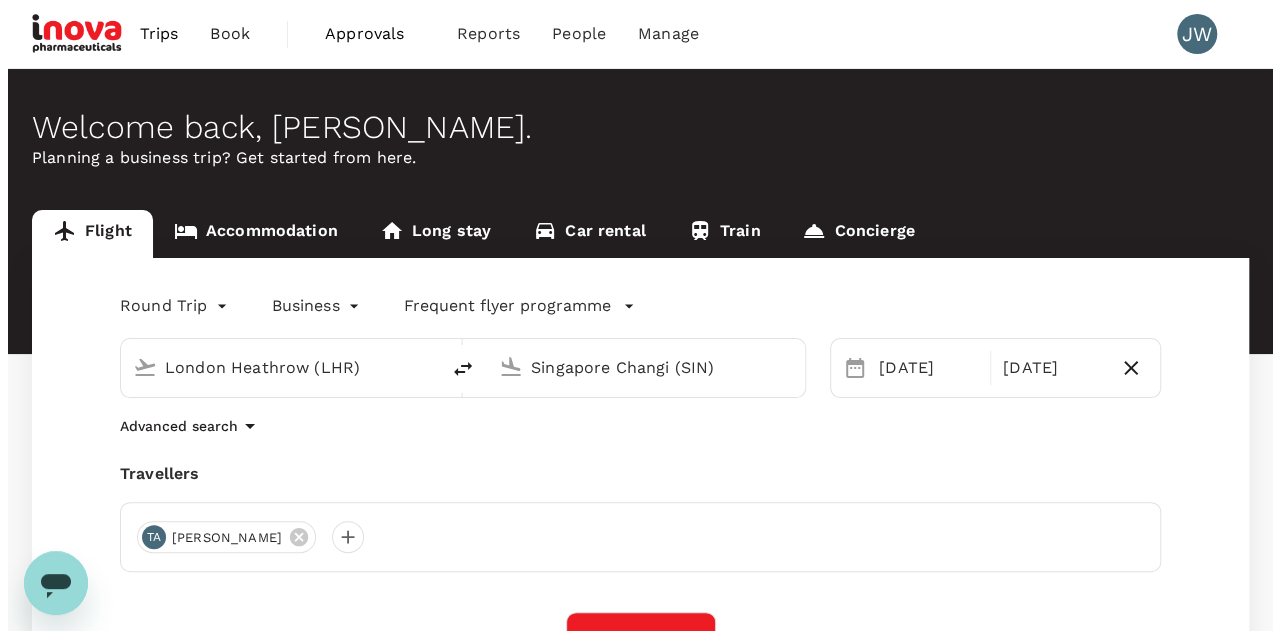 scroll, scrollTop: 300, scrollLeft: 0, axis: vertical 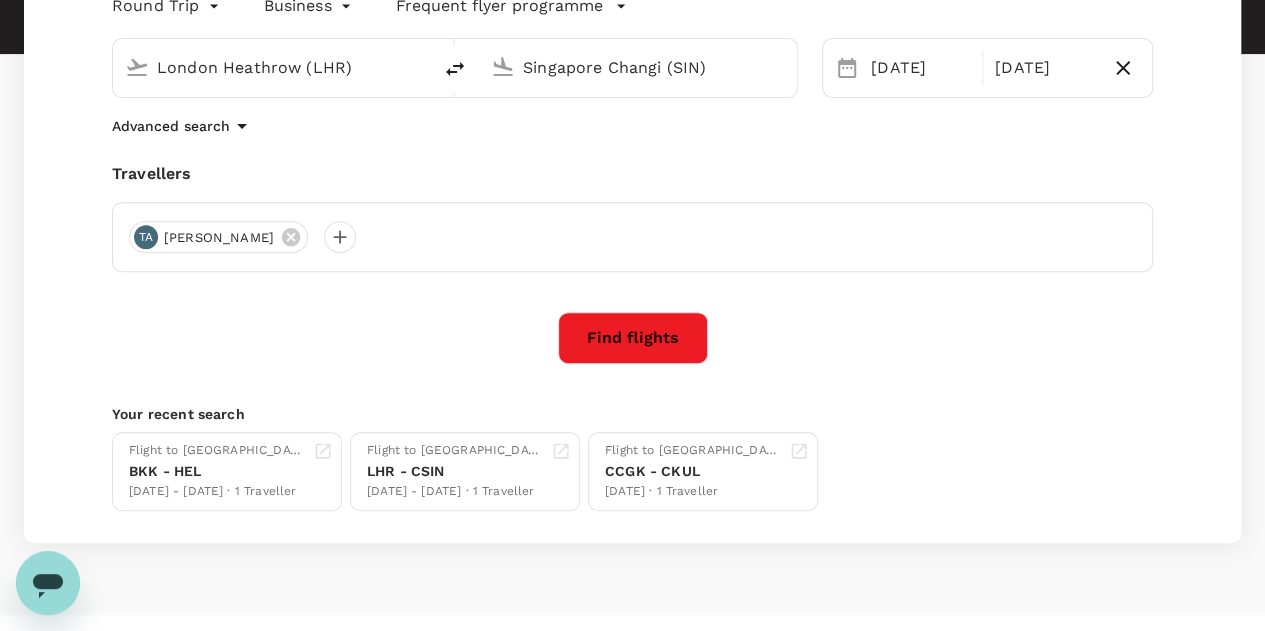 click on "Find flights" at bounding box center [633, 338] 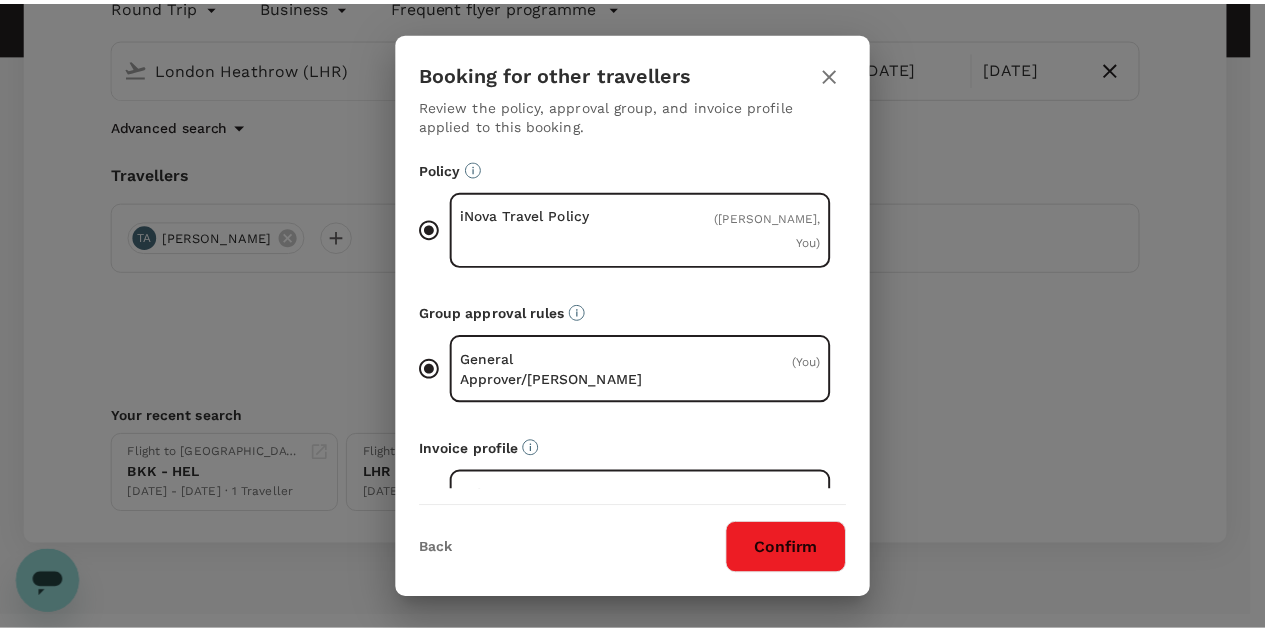 scroll, scrollTop: 99, scrollLeft: 0, axis: vertical 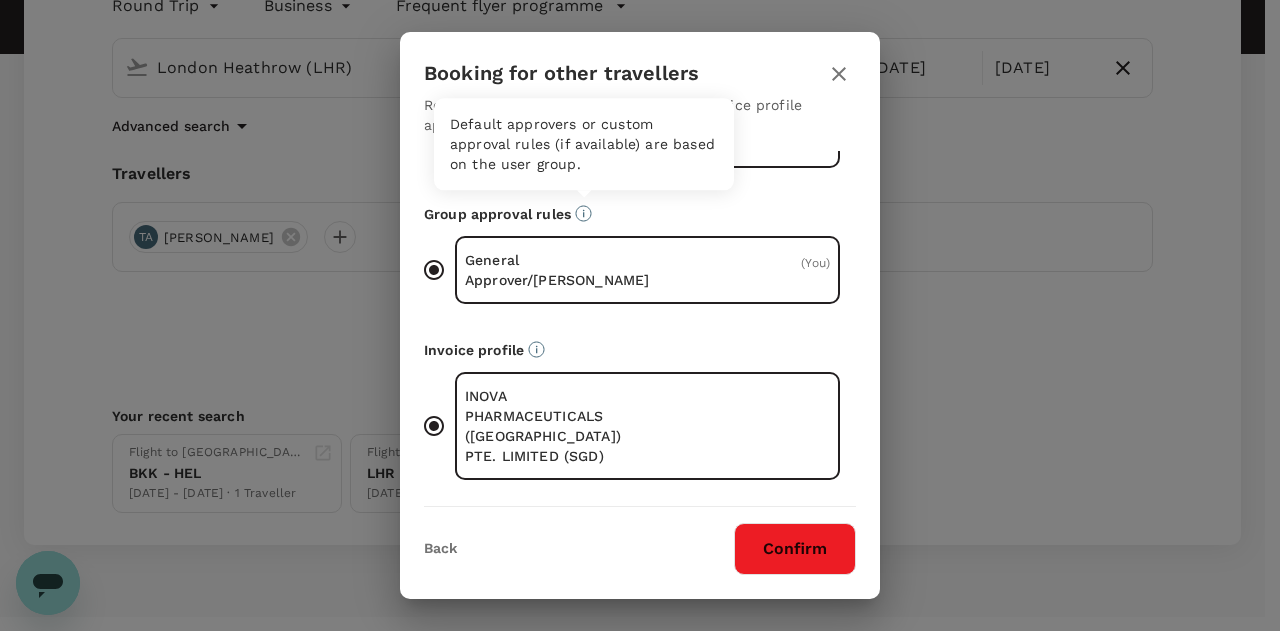 click 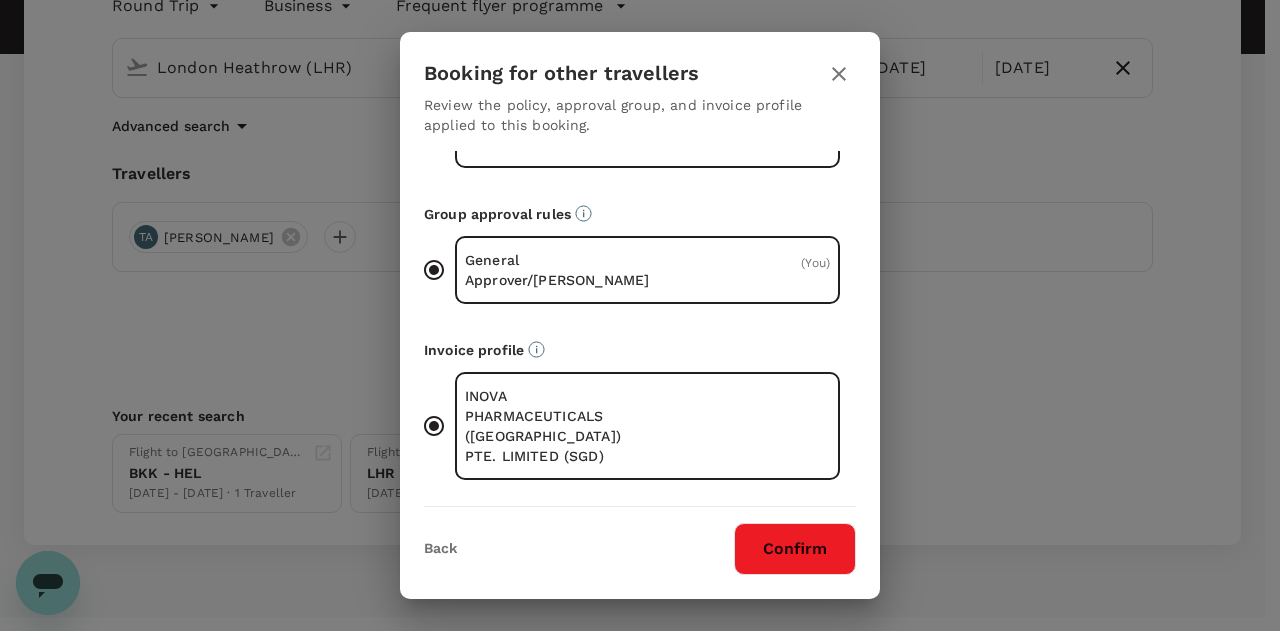 click on "Policy   iNova Travel Policy ( [PERSON_NAME], You ) Group approval rules   General Approver/[PERSON_NAME] ( You ) Invoice profile   INOVA PHARMACEUTICALS ([GEOGRAPHIC_DATA]) PTE. LIMITED (SGD)" at bounding box center [640, 276] 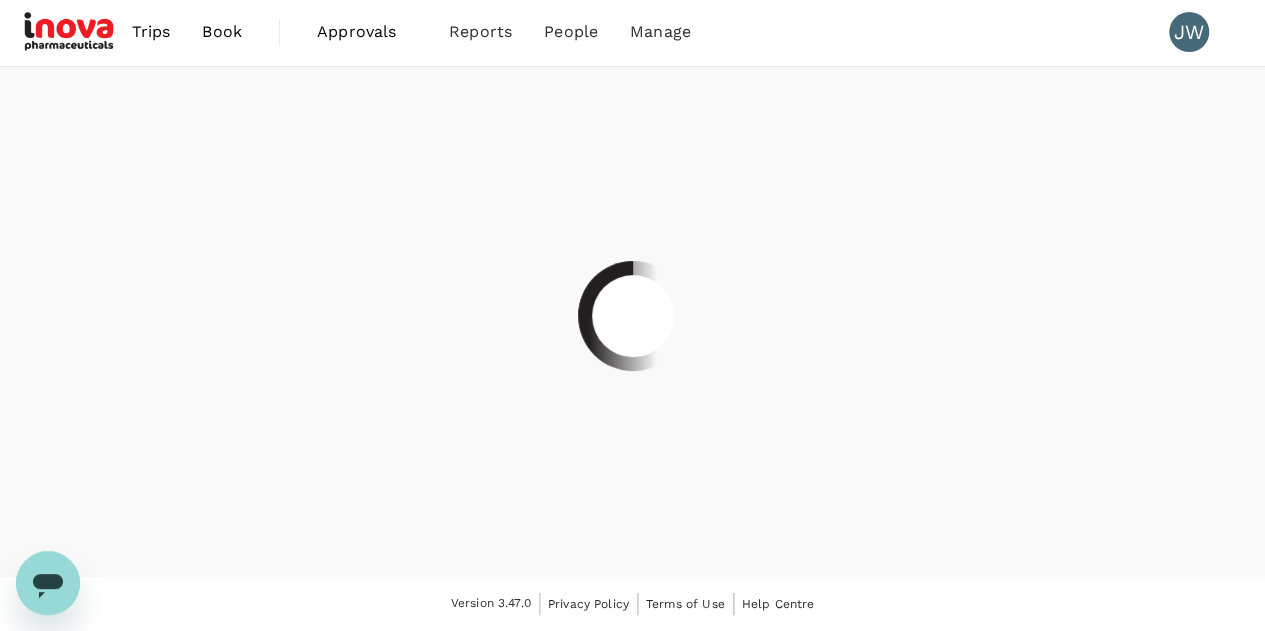 scroll, scrollTop: 0, scrollLeft: 0, axis: both 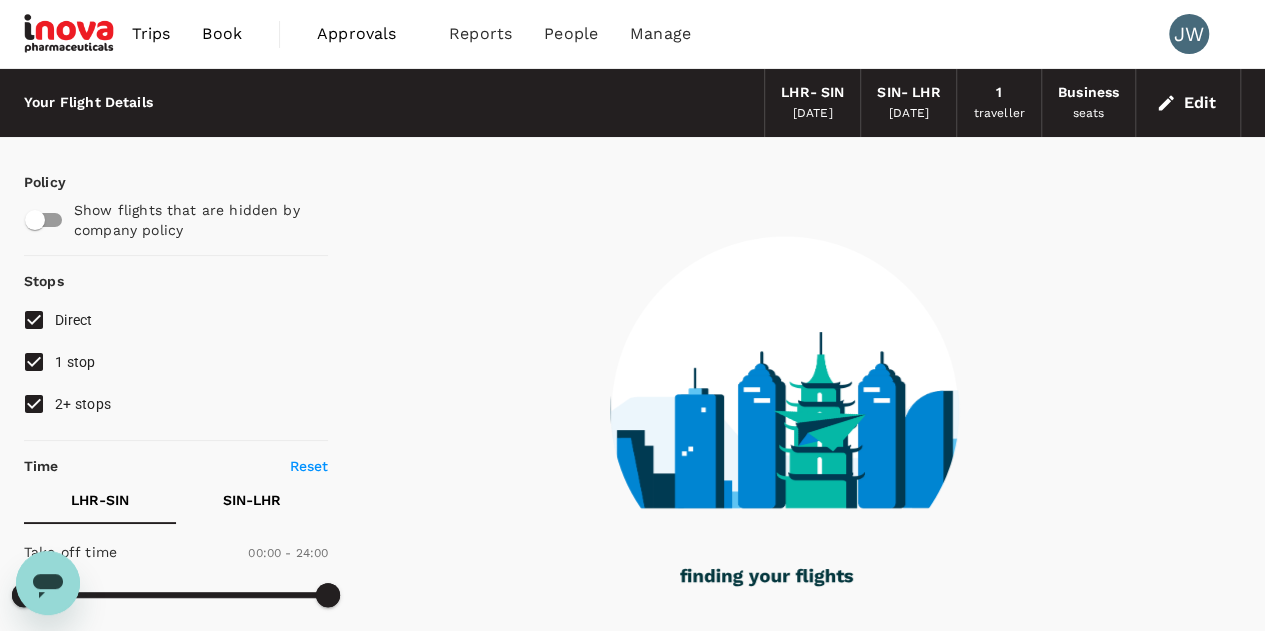 click on "2+ stops" at bounding box center [34, 404] 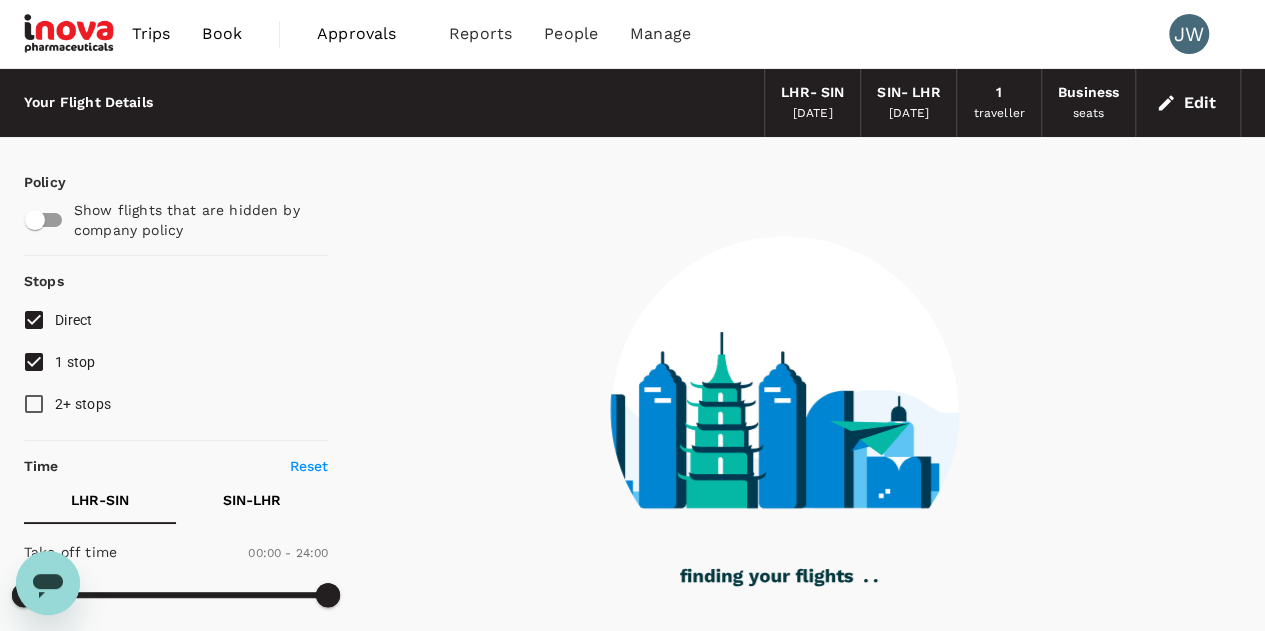 type on "1615" 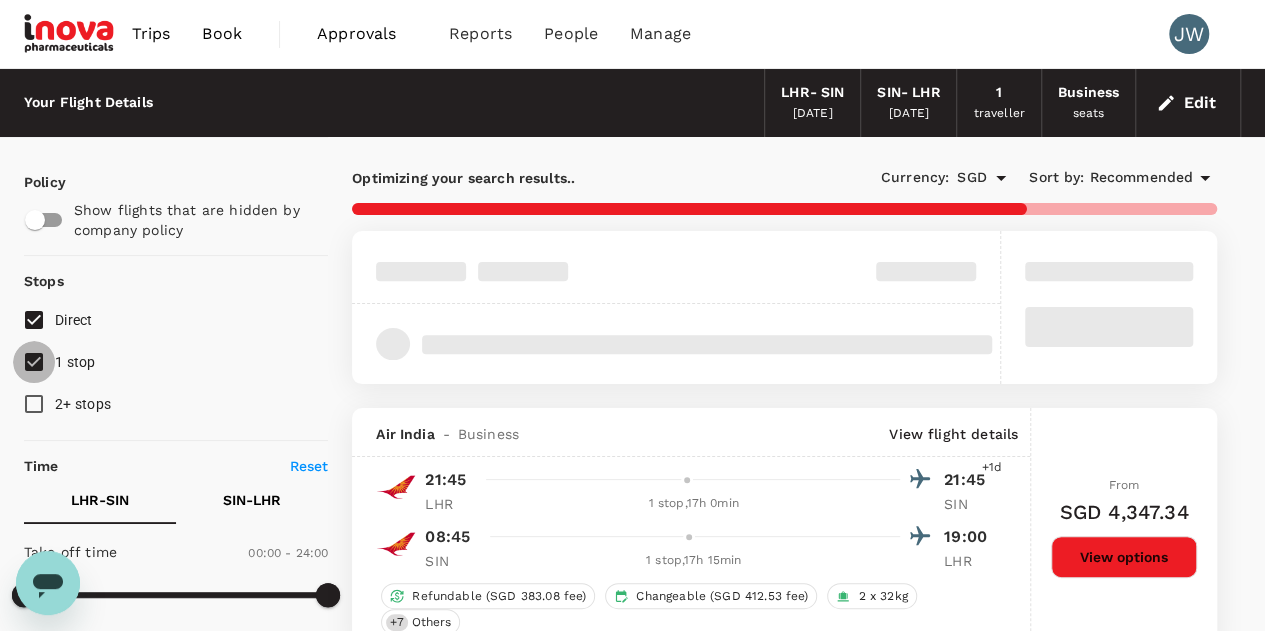 click on "1 stop" at bounding box center [34, 362] 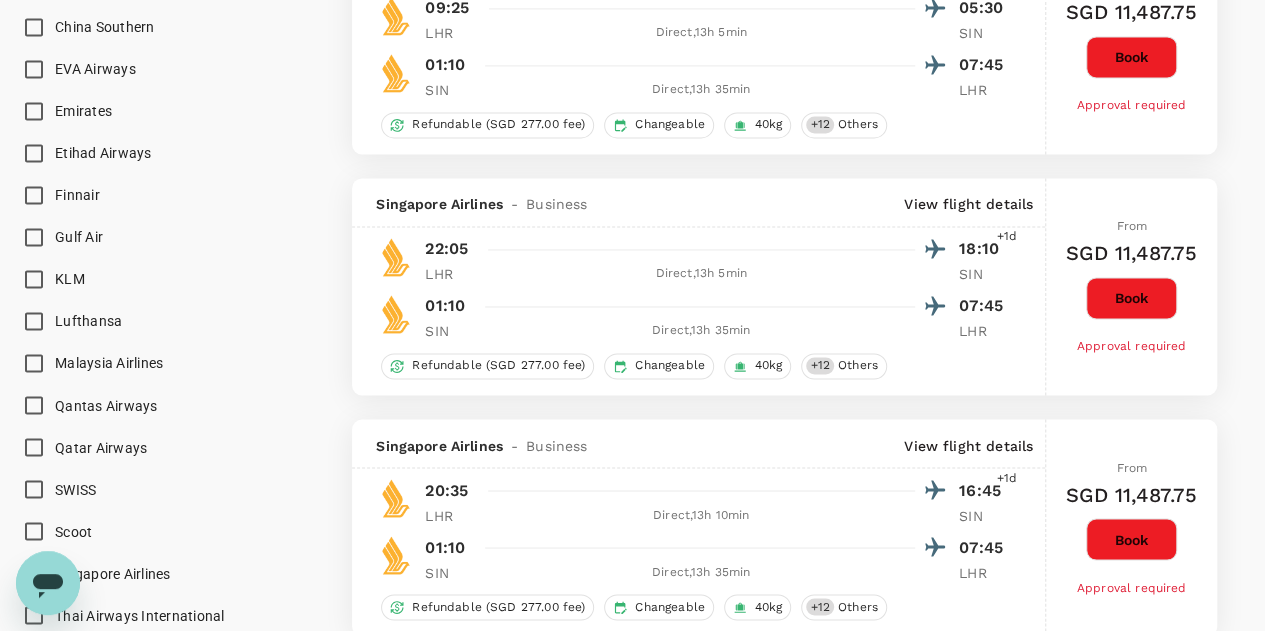 scroll, scrollTop: 1800, scrollLeft: 0, axis: vertical 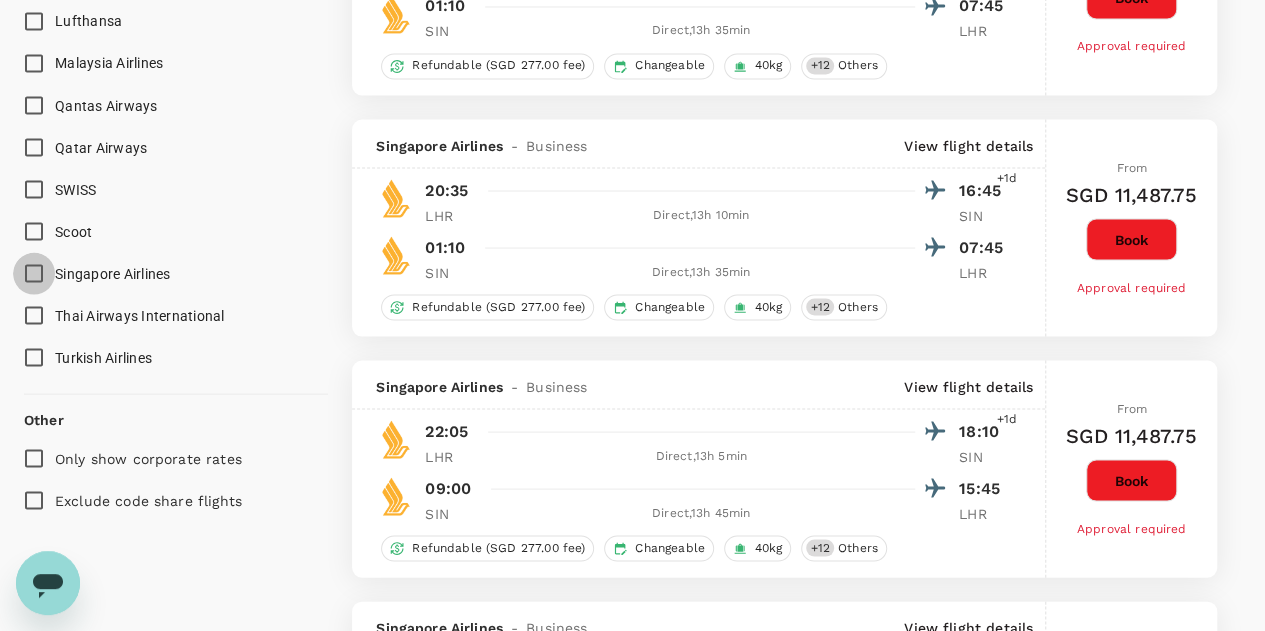 click on "Singapore Airlines" at bounding box center (34, 273) 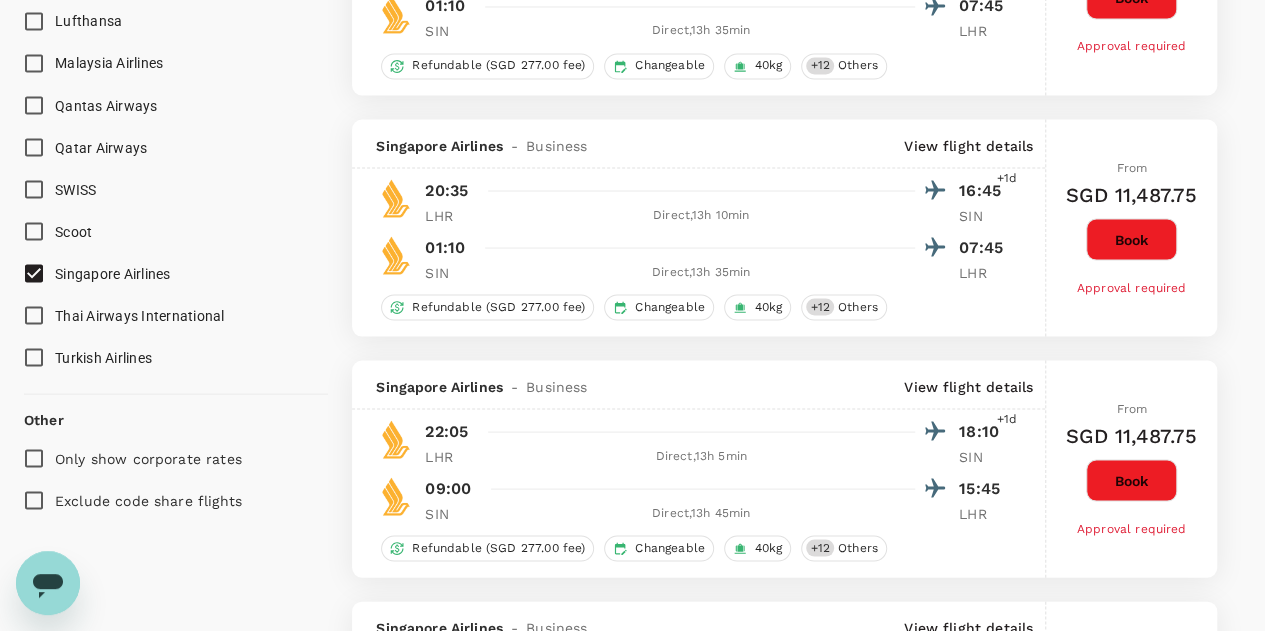 scroll, scrollTop: 1771, scrollLeft: 0, axis: vertical 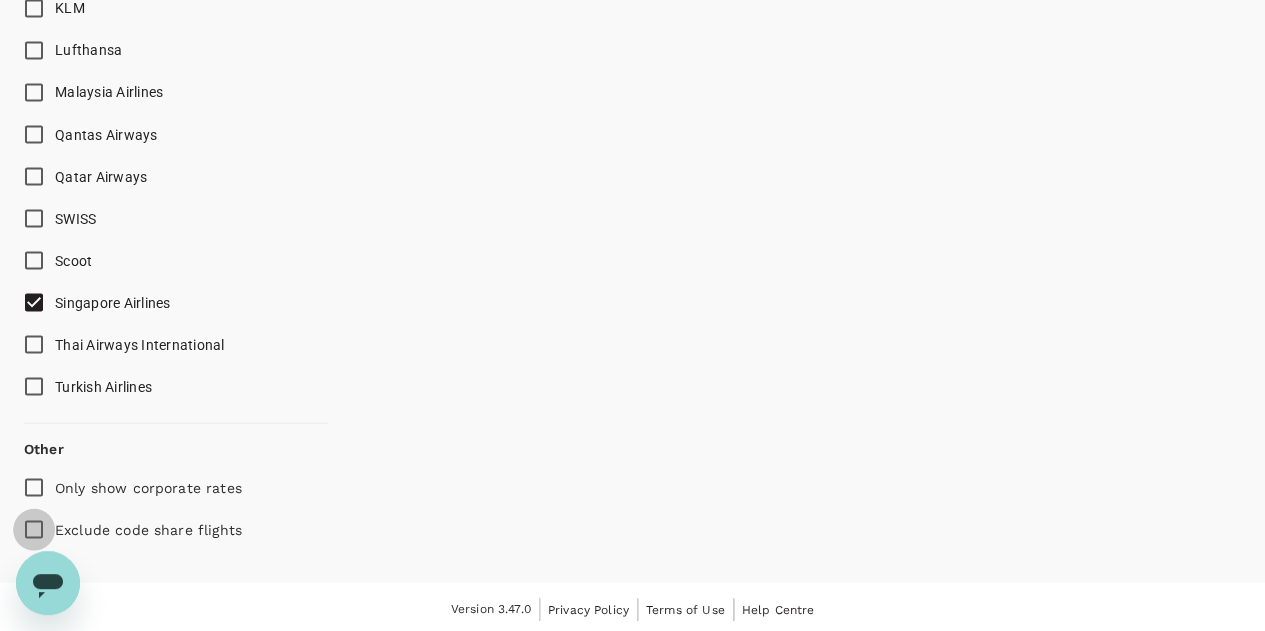 click on "Exclude code share flights" at bounding box center (34, 529) 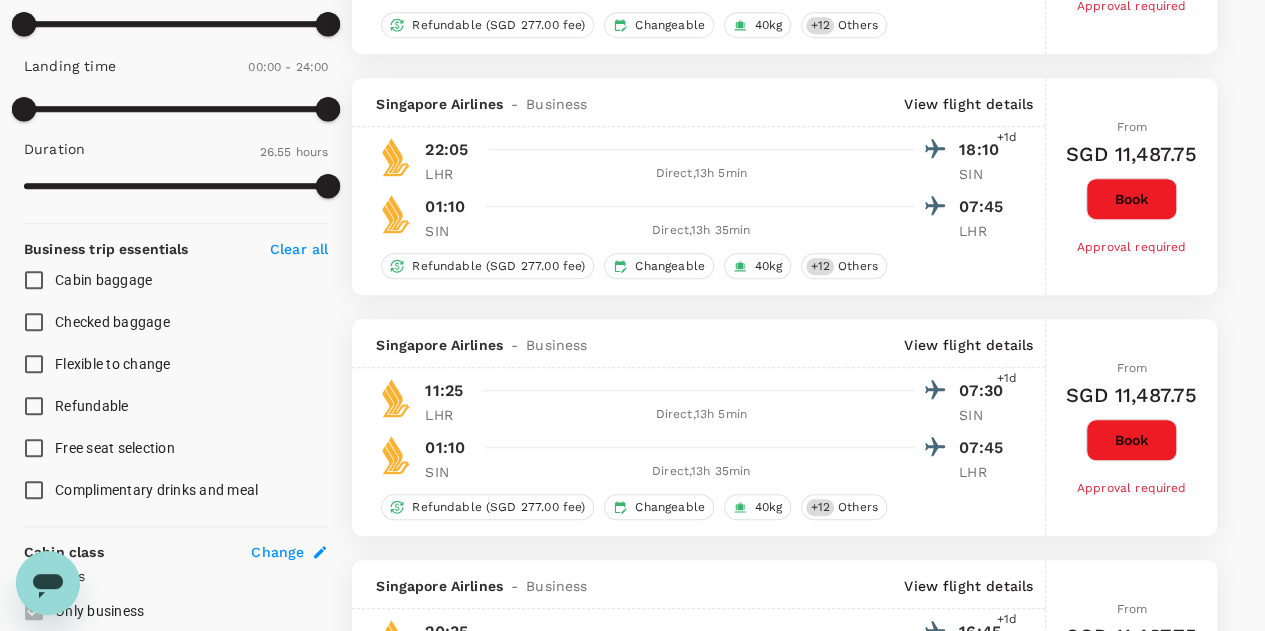 scroll, scrollTop: 0, scrollLeft: 0, axis: both 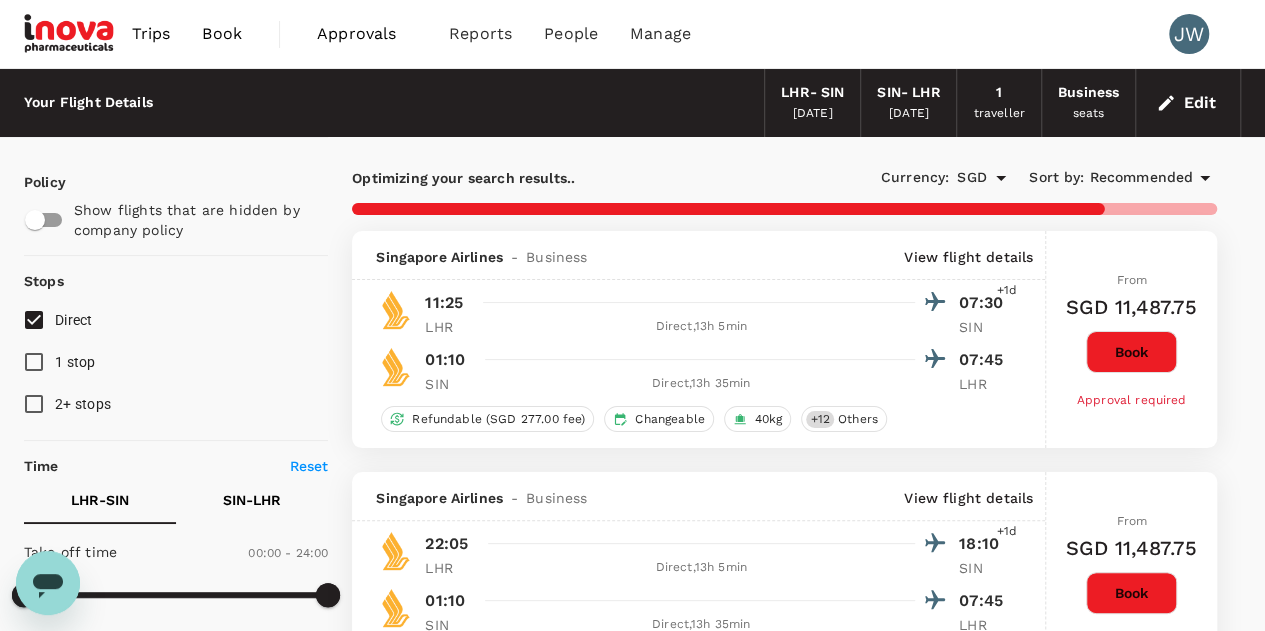 type on "2305" 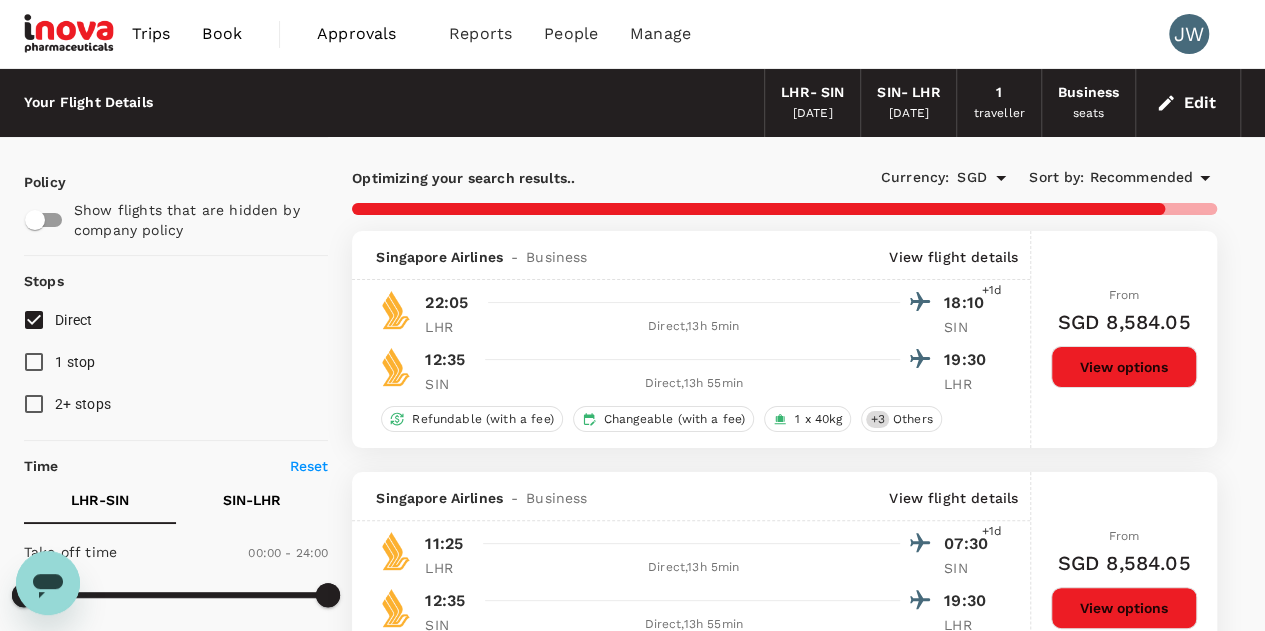 checkbox on "false" 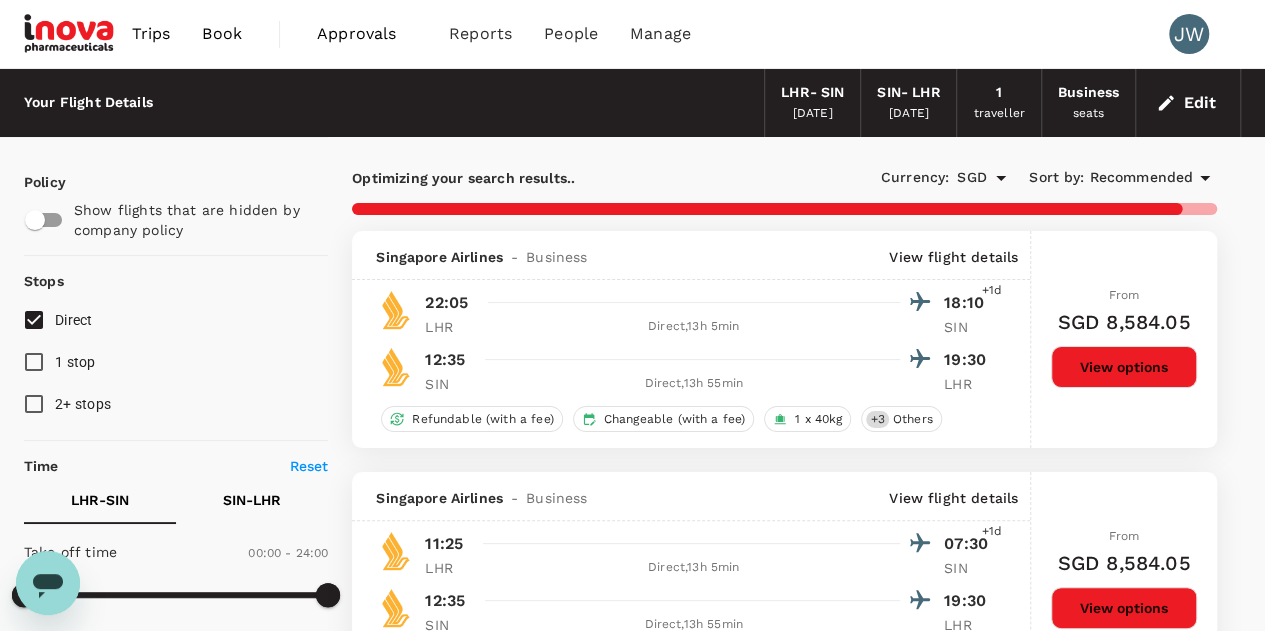 checkbox on "false" 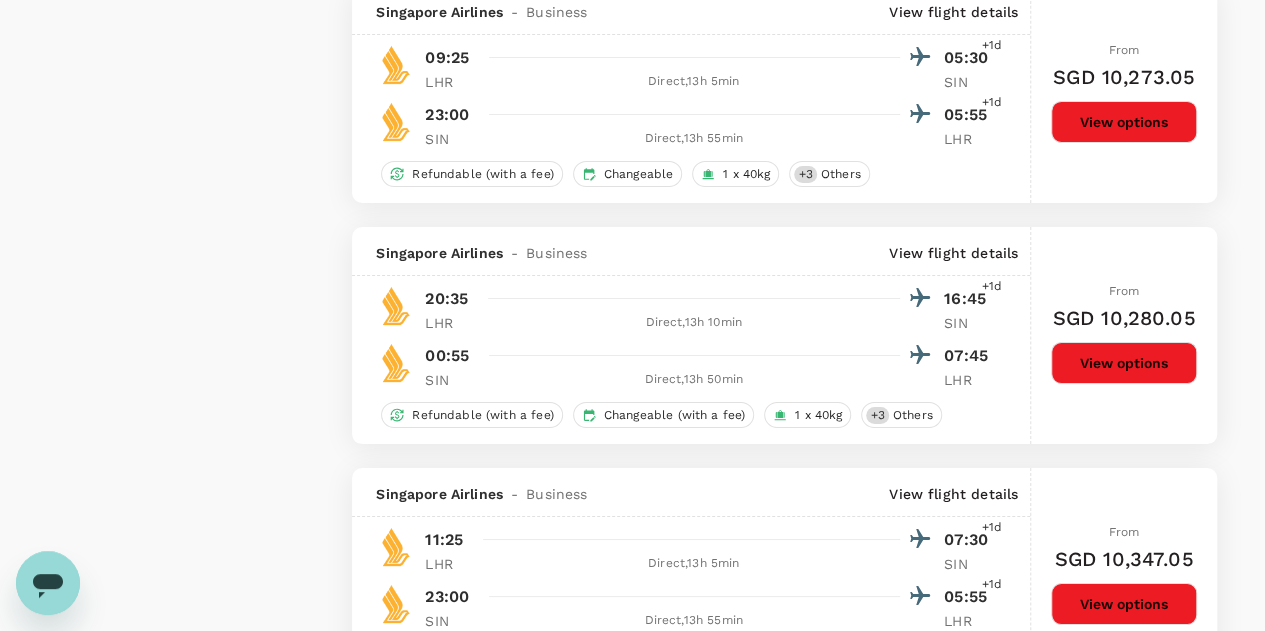scroll, scrollTop: 3900, scrollLeft: 0, axis: vertical 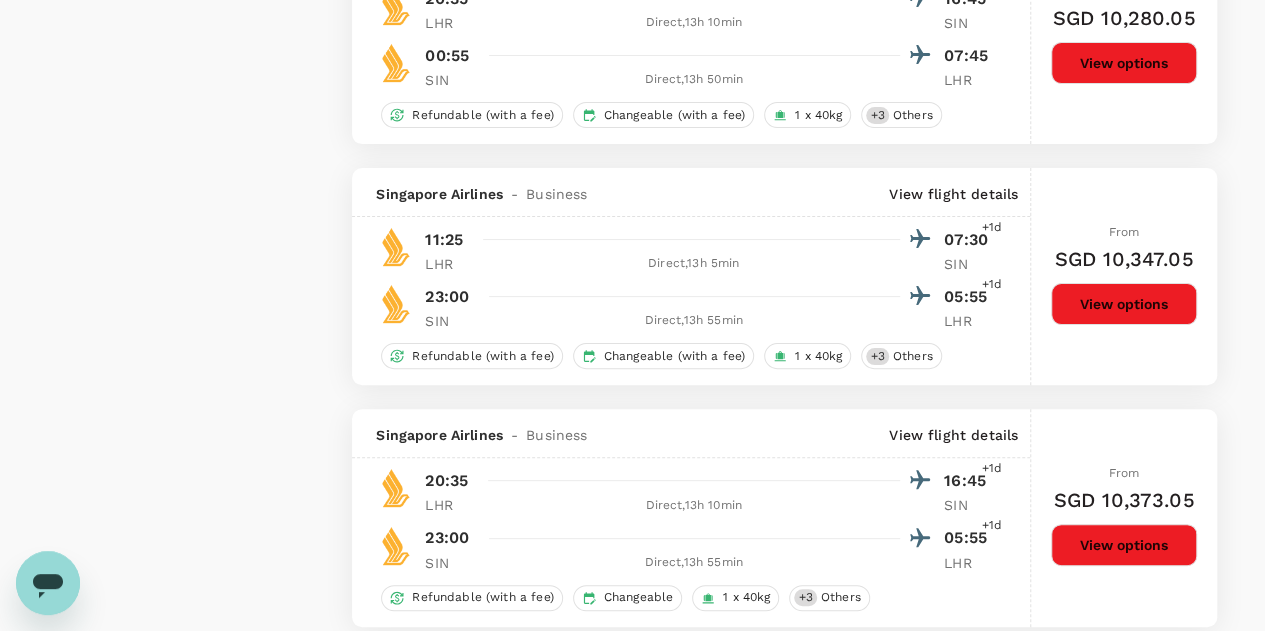 click on "View options" at bounding box center [1124, 545] 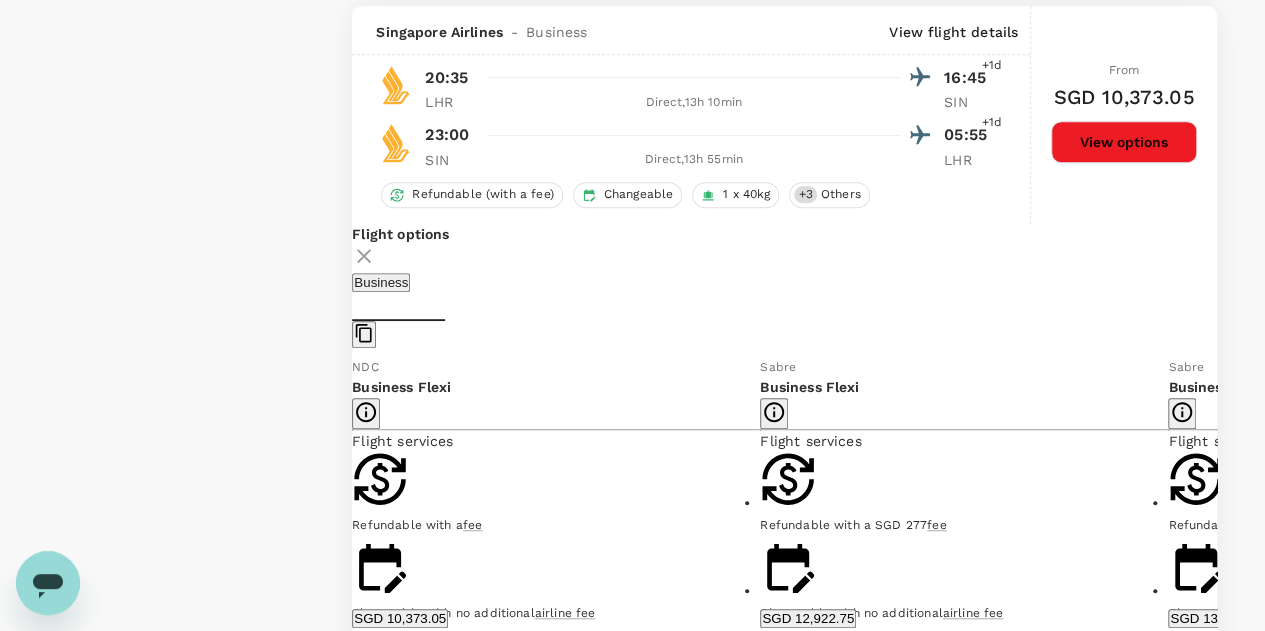 scroll, scrollTop: 4603, scrollLeft: 0, axis: vertical 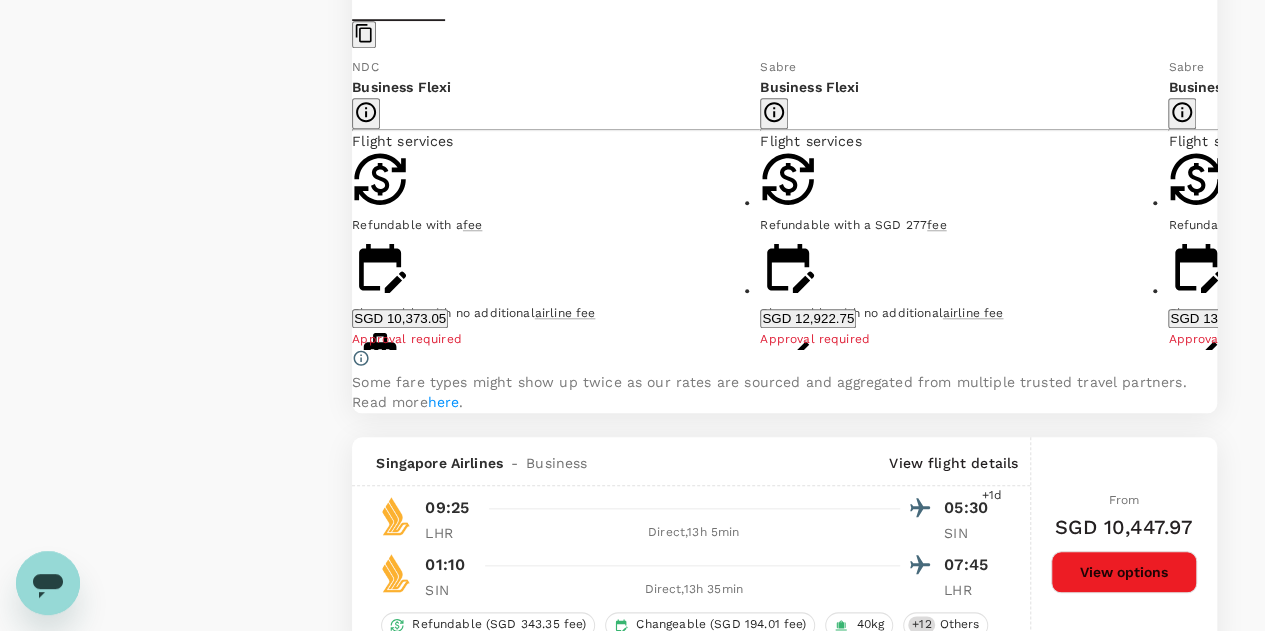 click on "SGD 10,373.05" at bounding box center (400, 318) 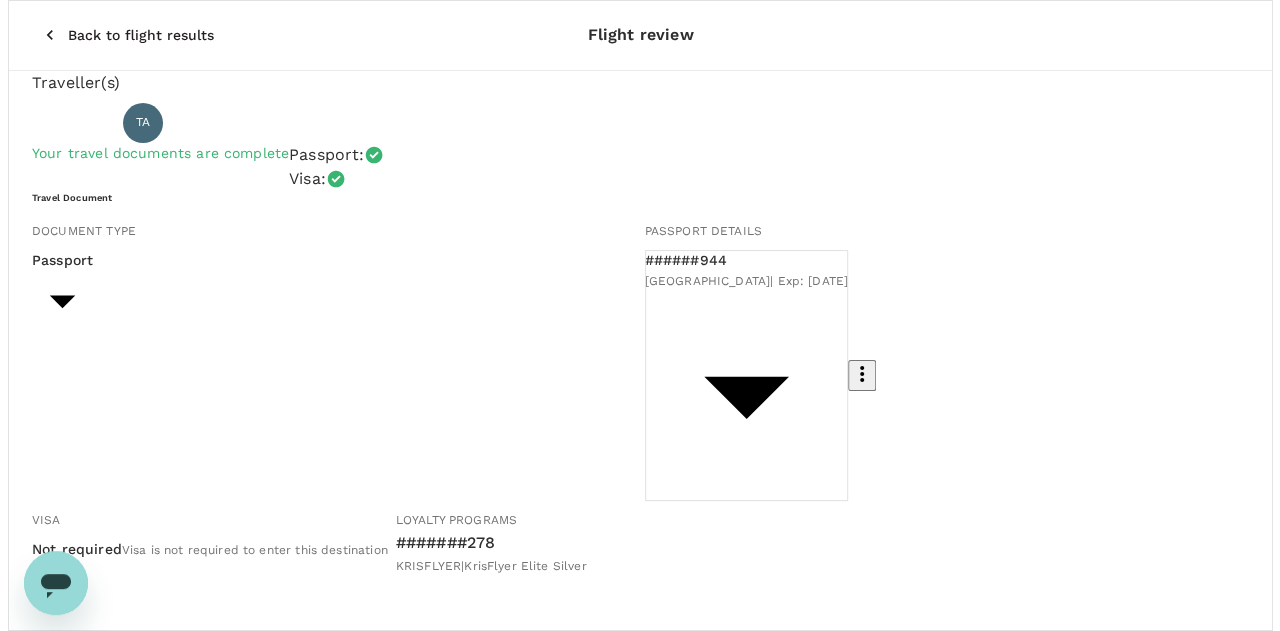 scroll, scrollTop: 300, scrollLeft: 0, axis: vertical 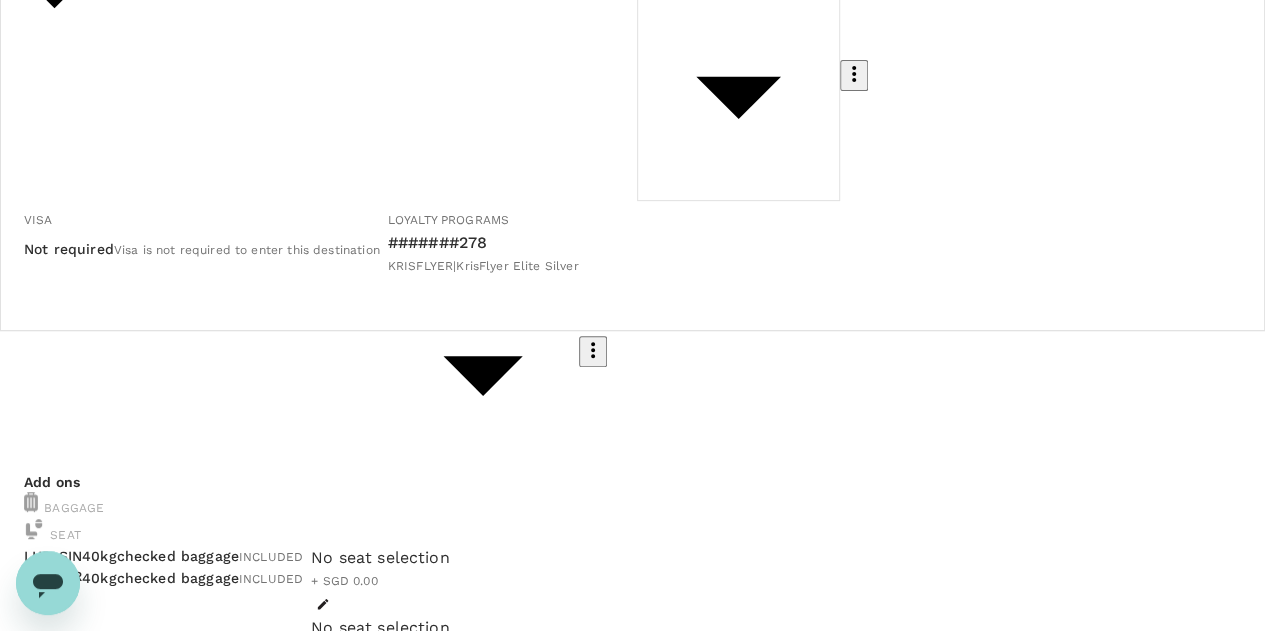 click on "No seat selection + SGD 0.00" at bounding box center (380, 581) 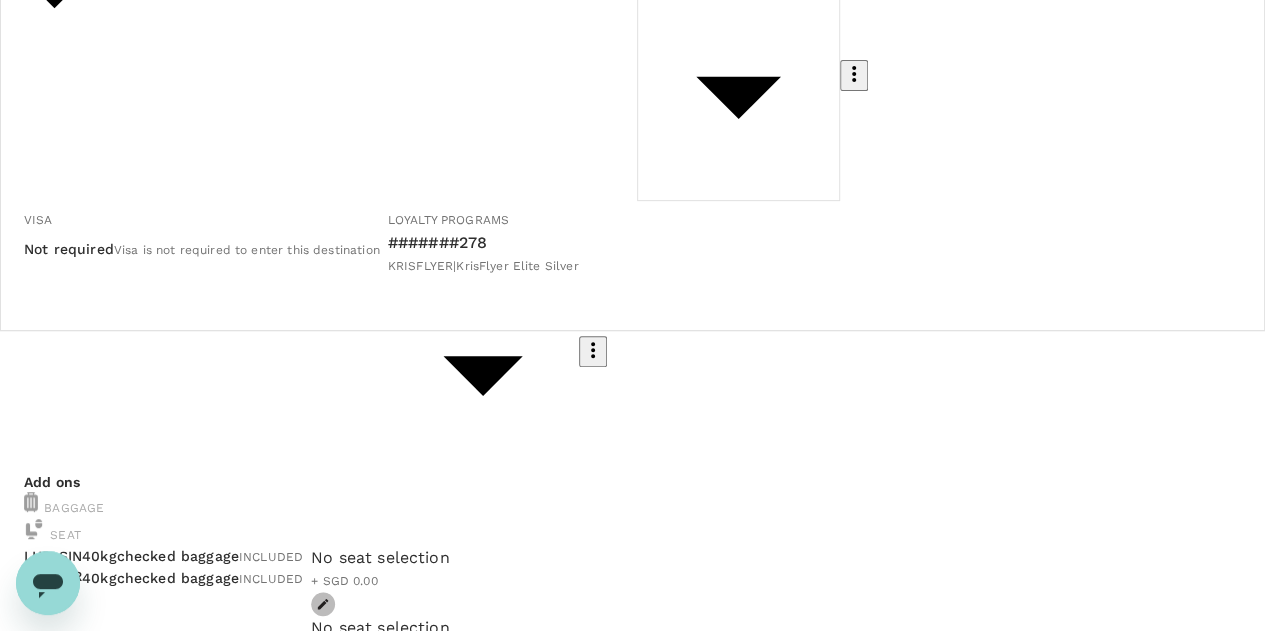 click 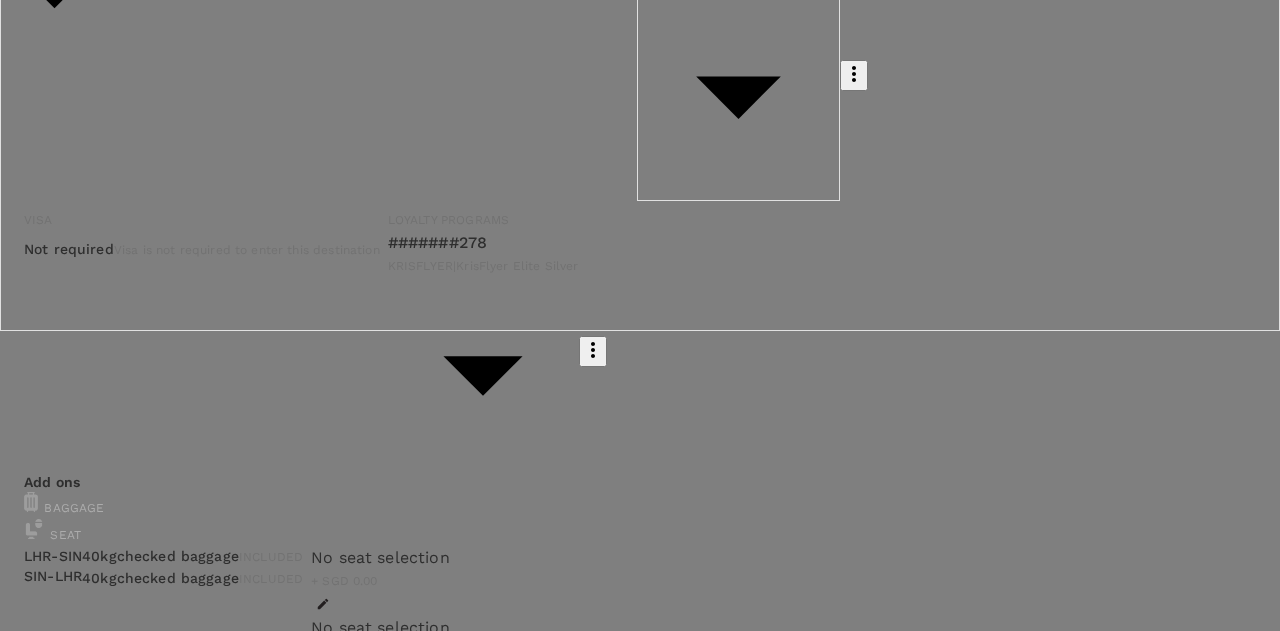 scroll, scrollTop: 259, scrollLeft: 0, axis: vertical 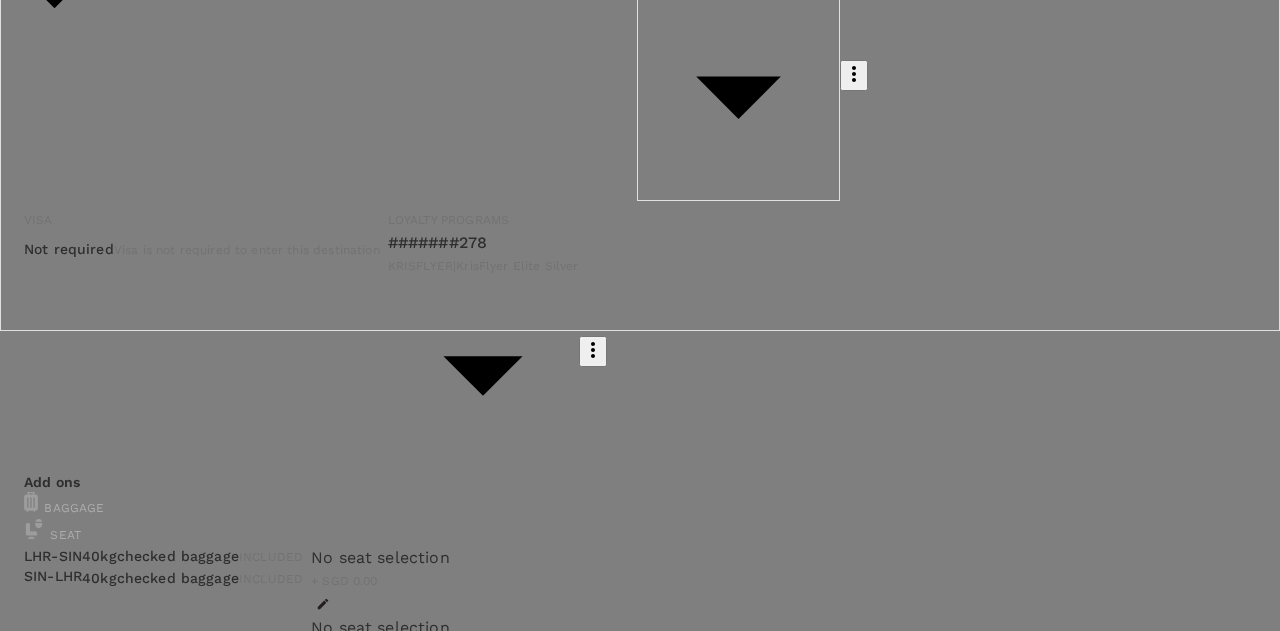 click 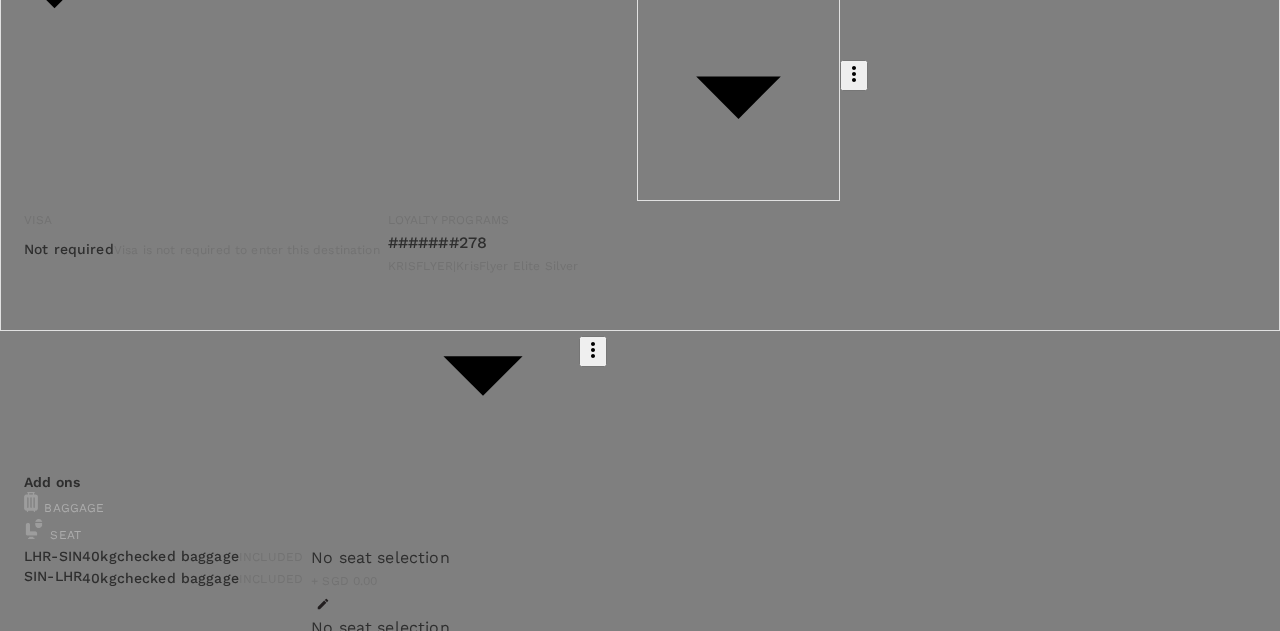 click on "Select" at bounding box center [950, -58] 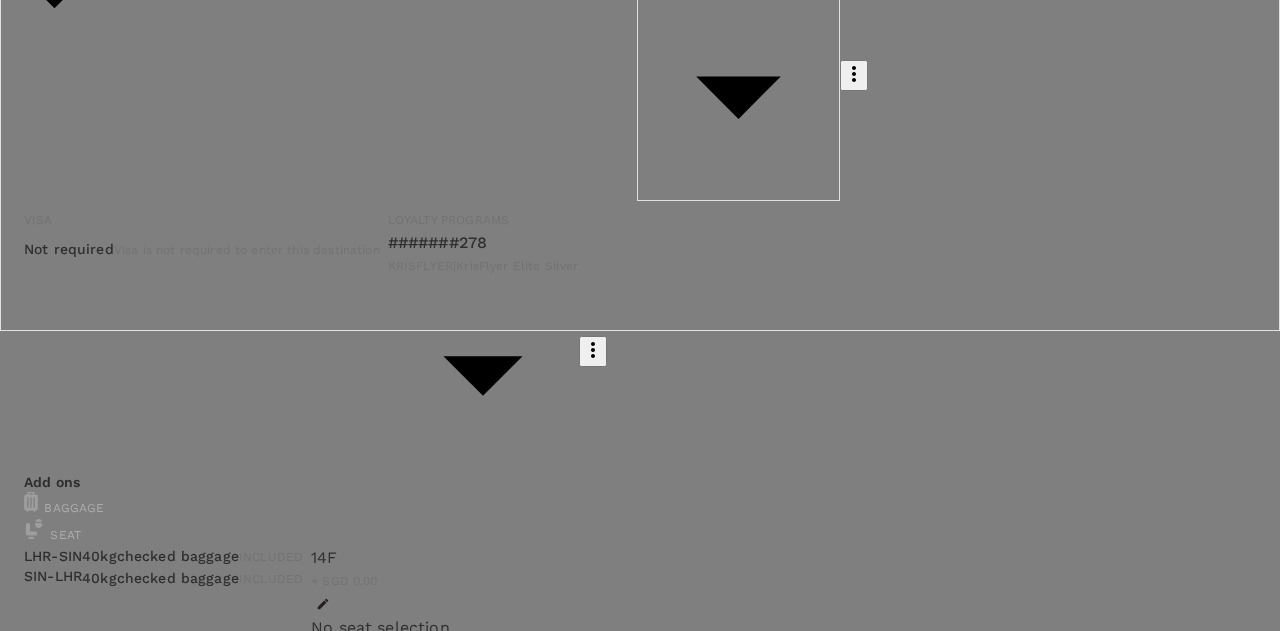 click on "SIN  -  LHR" at bounding box center [253, 1566] 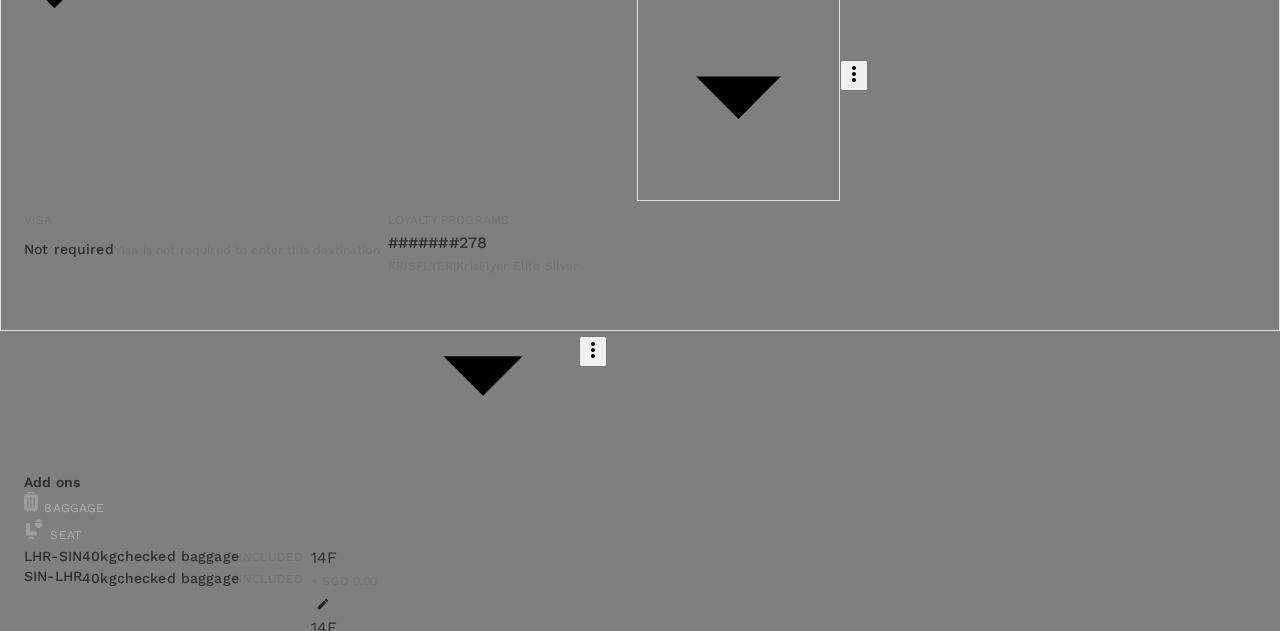 click on "Finish" at bounding box center [69, 2250] 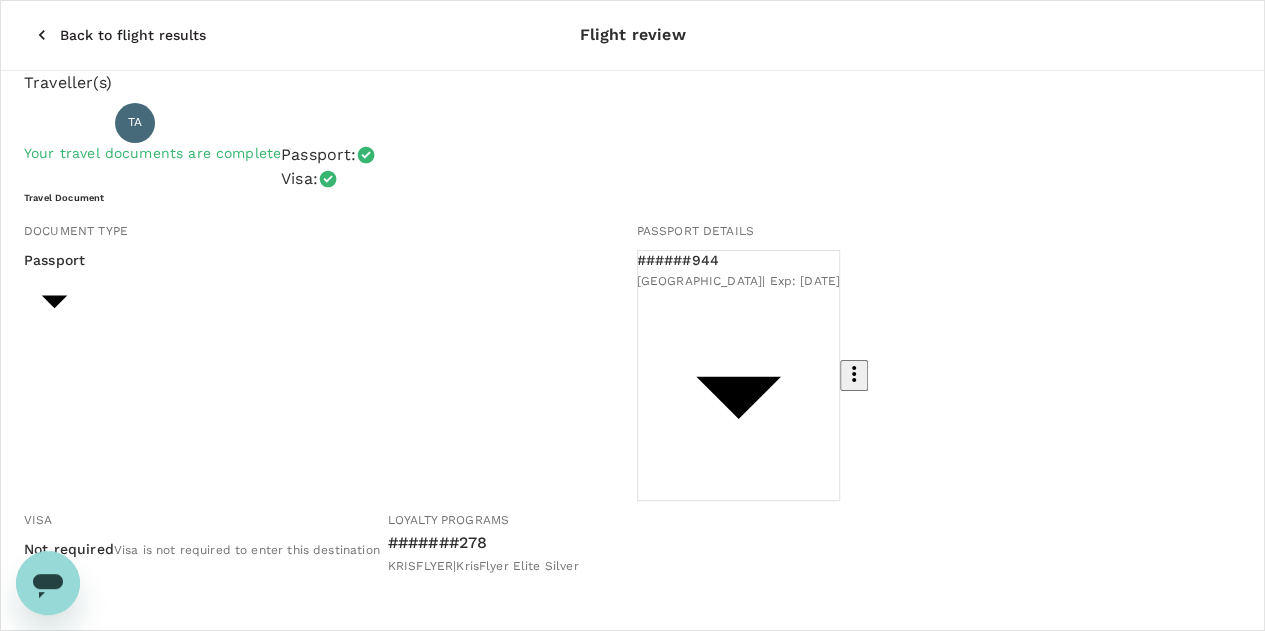 scroll, scrollTop: 327, scrollLeft: 0, axis: vertical 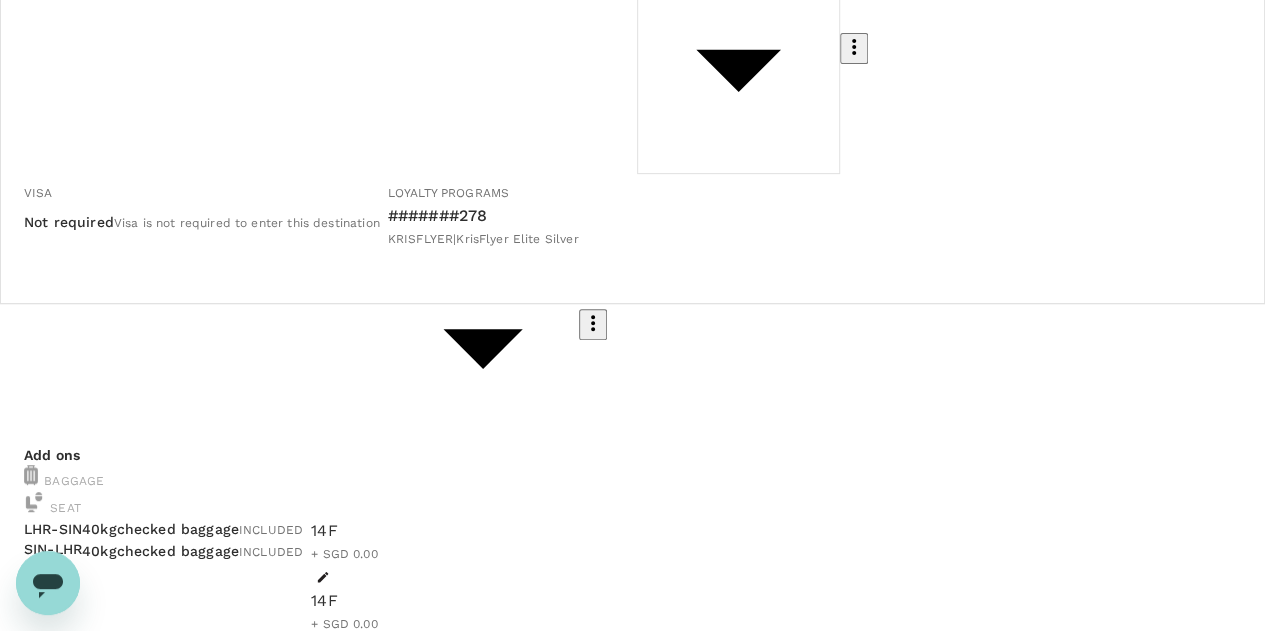 click 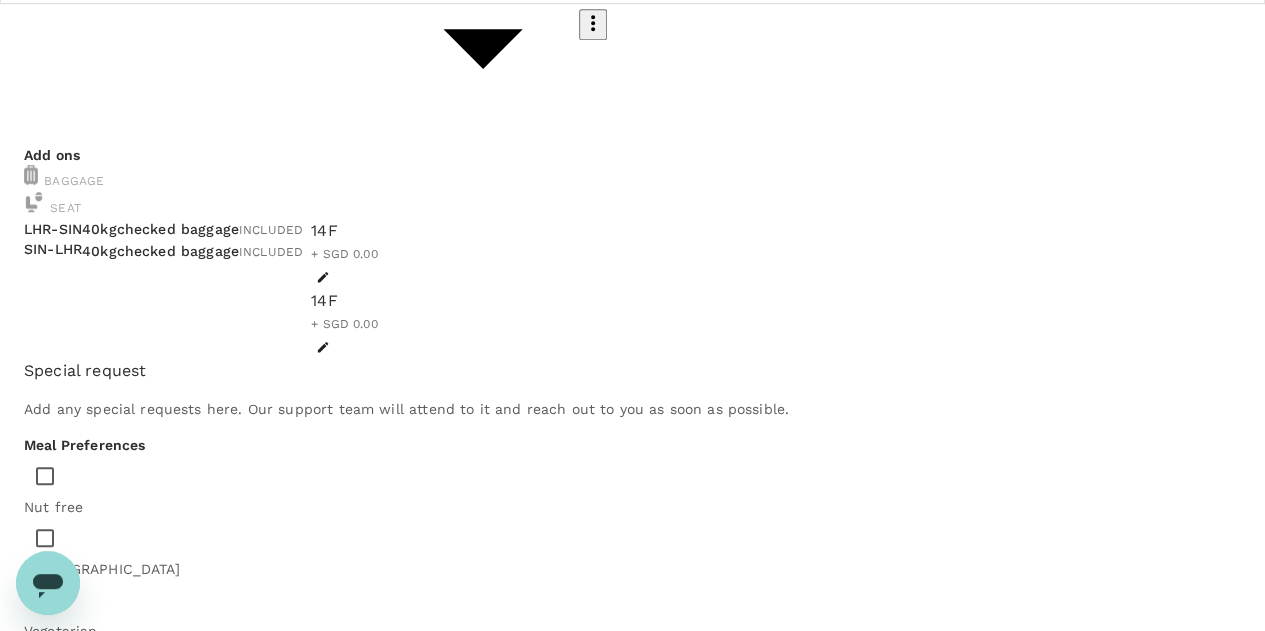 click at bounding box center [102, 983] 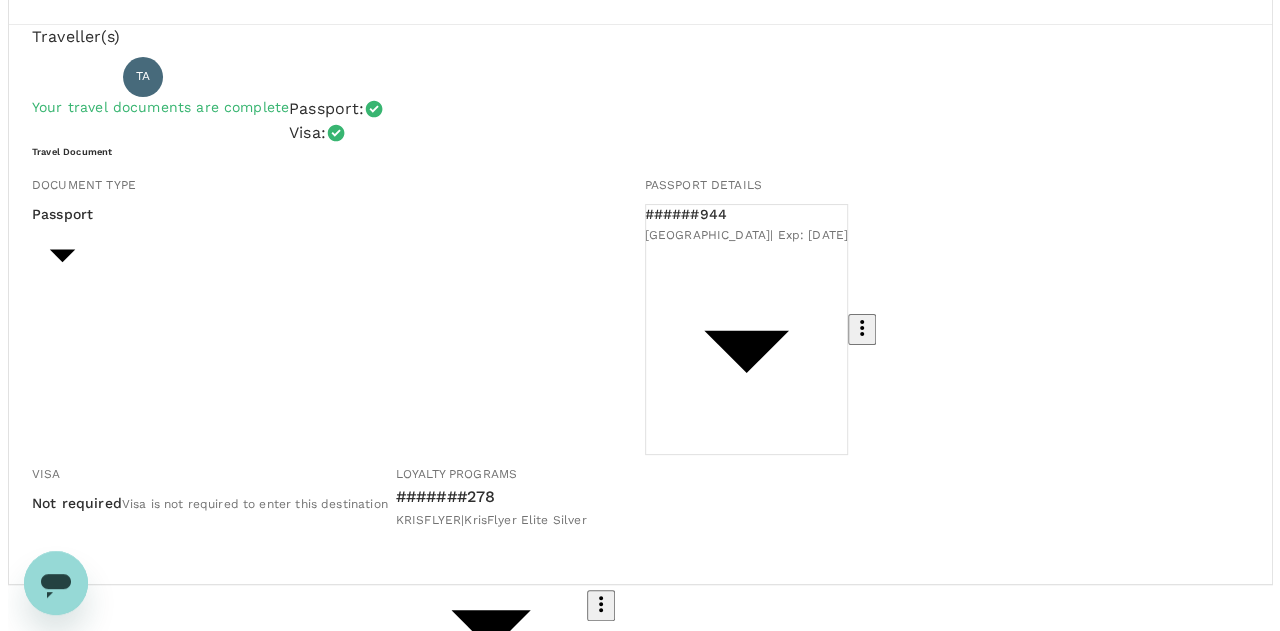 scroll, scrollTop: 346, scrollLeft: 0, axis: vertical 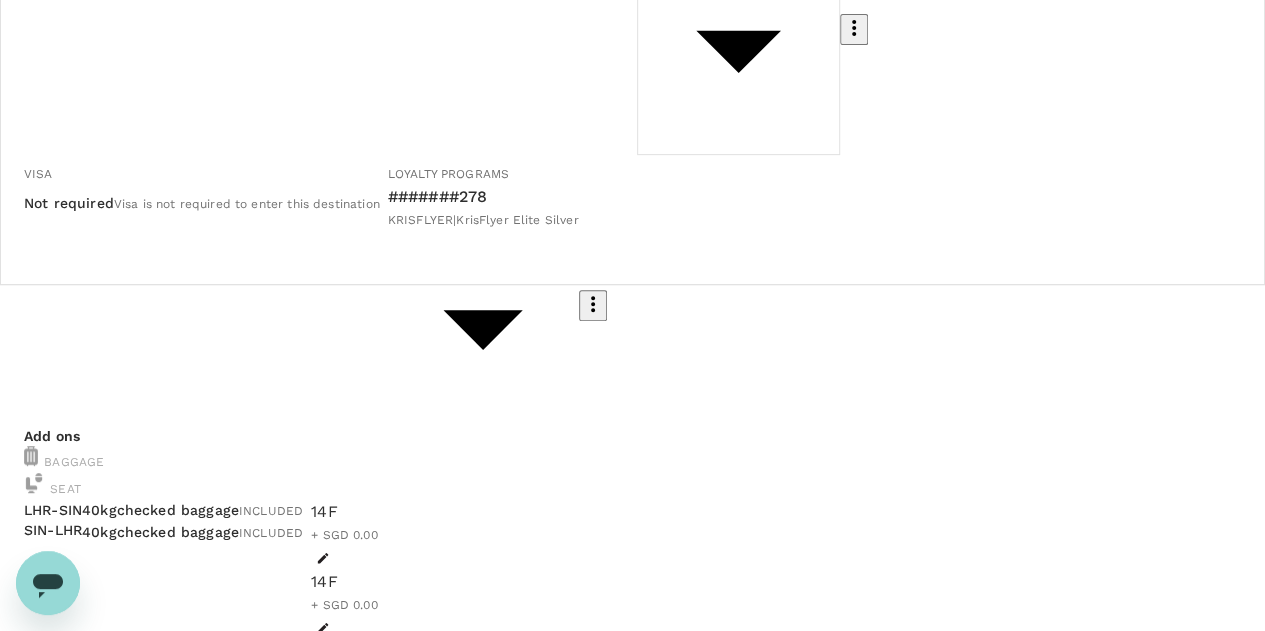 click on "Continue to payment details" at bounding box center [632, 1959] 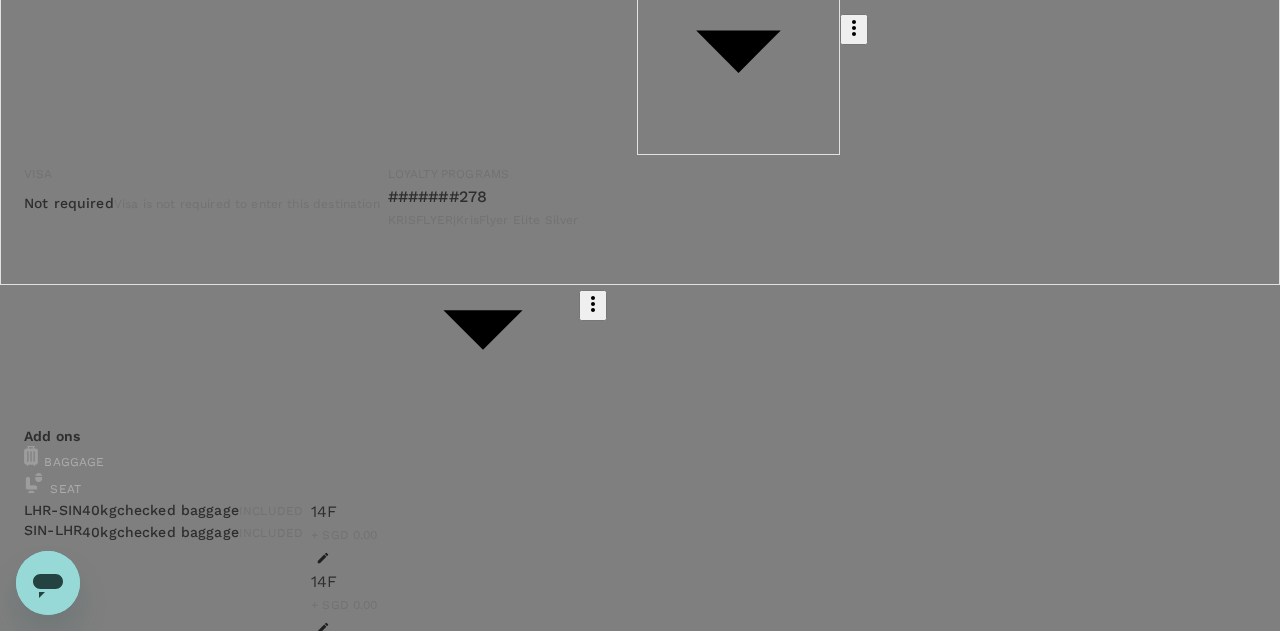 click on "View flight details" at bounding box center [254, 4554] 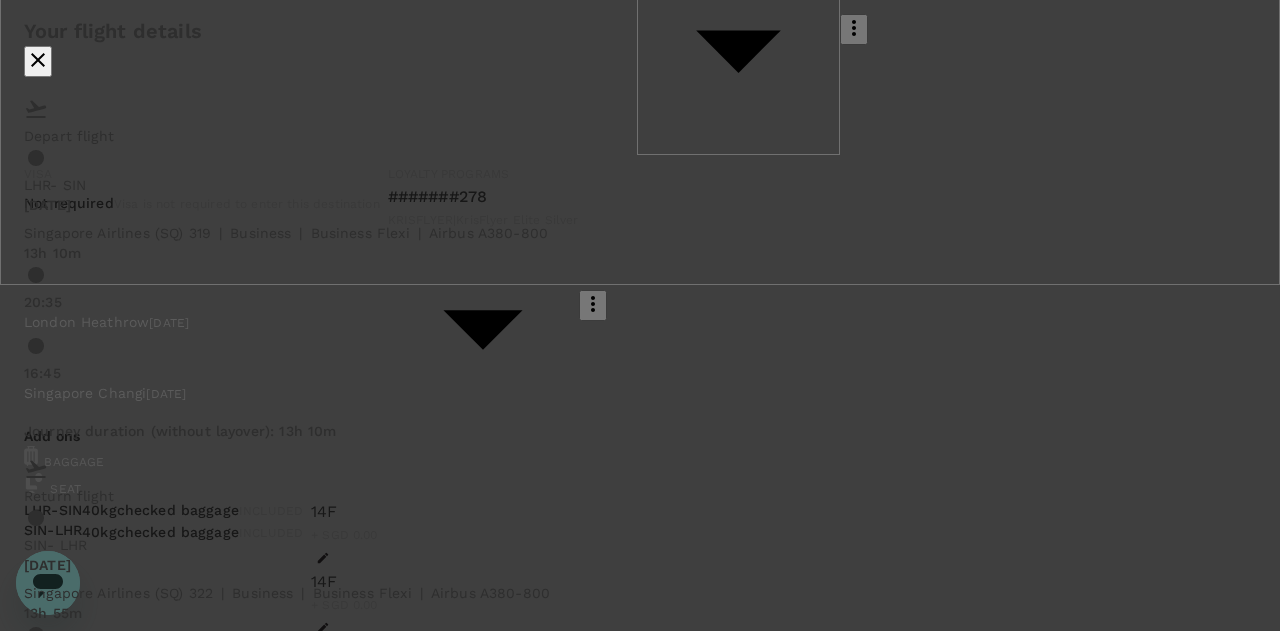 scroll, scrollTop: 0, scrollLeft: 0, axis: both 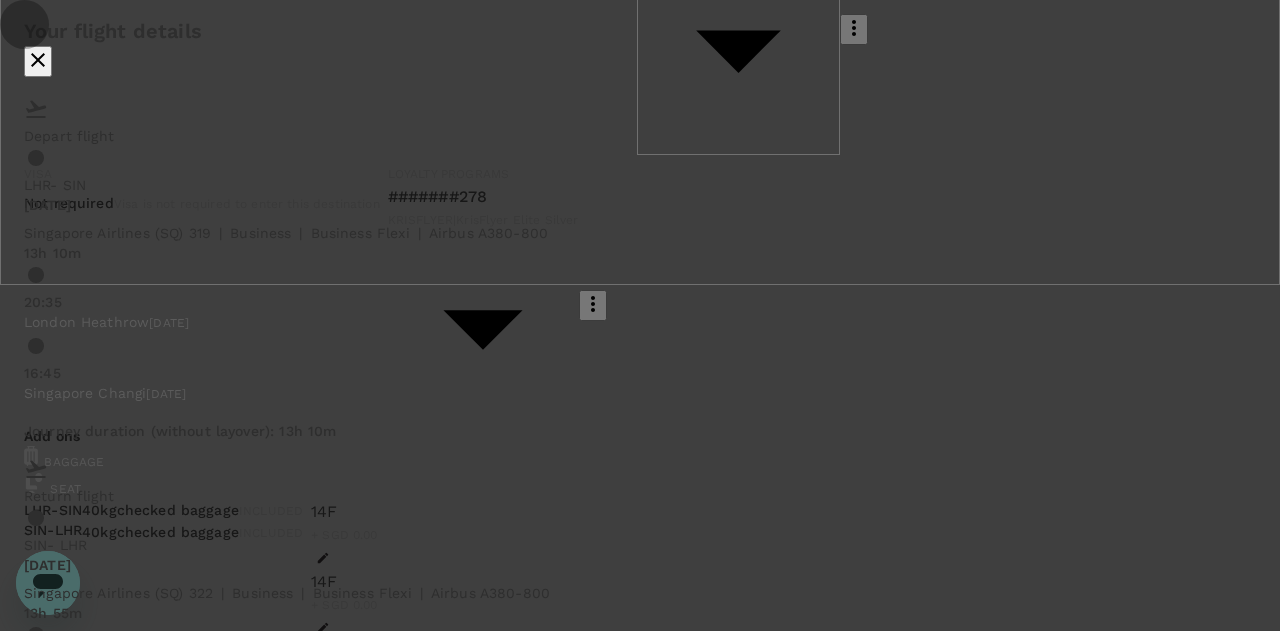 click 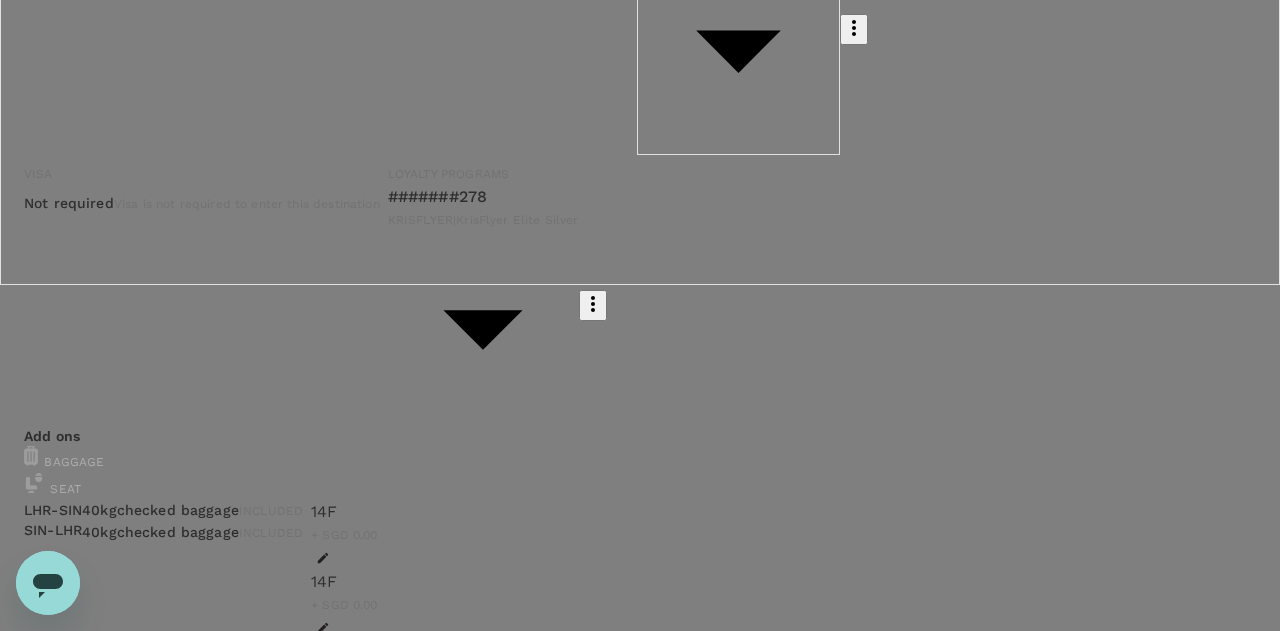 click on "Change approvers" at bounding box center (243, 2215) 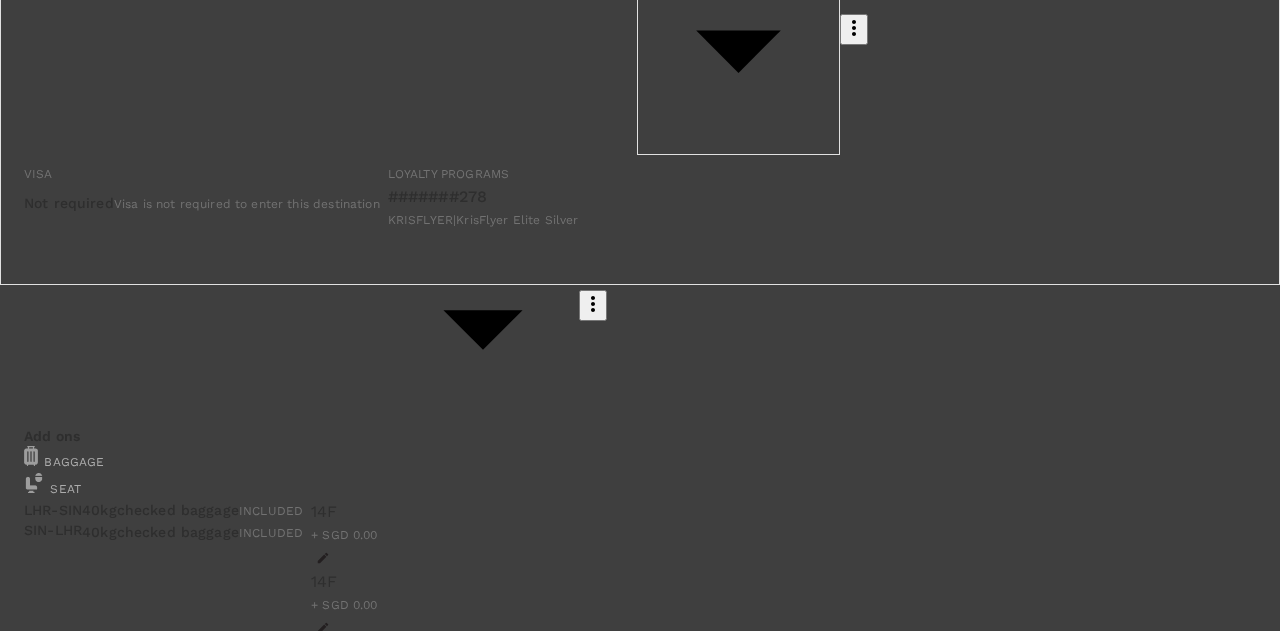 click 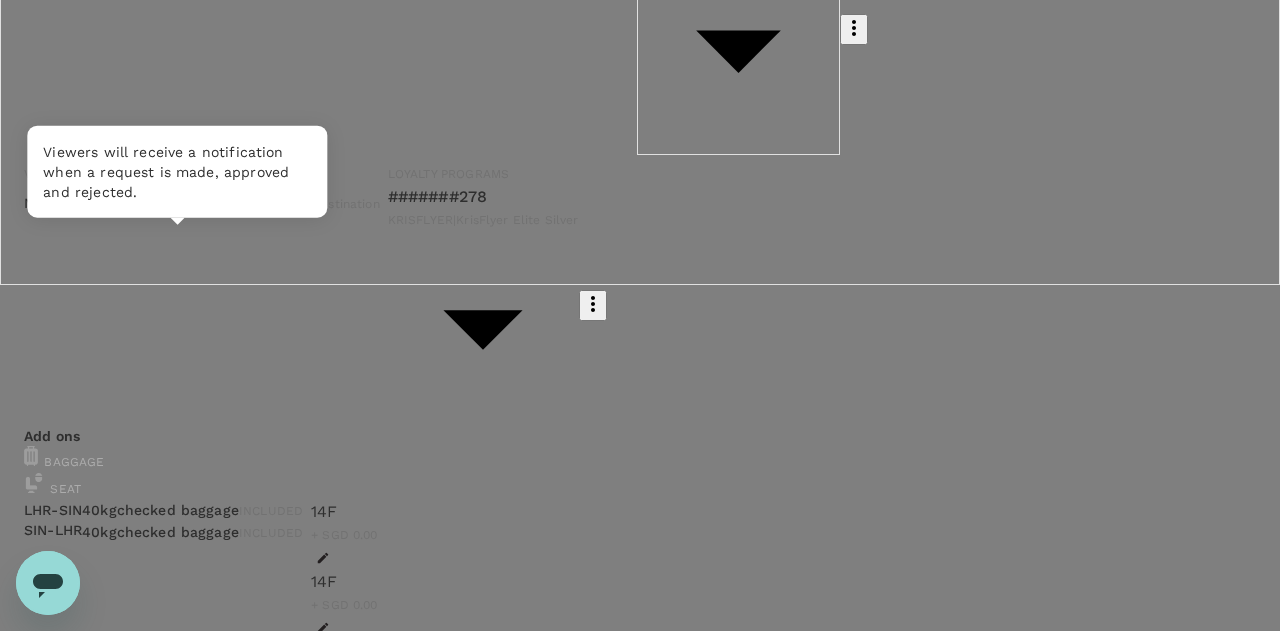 click 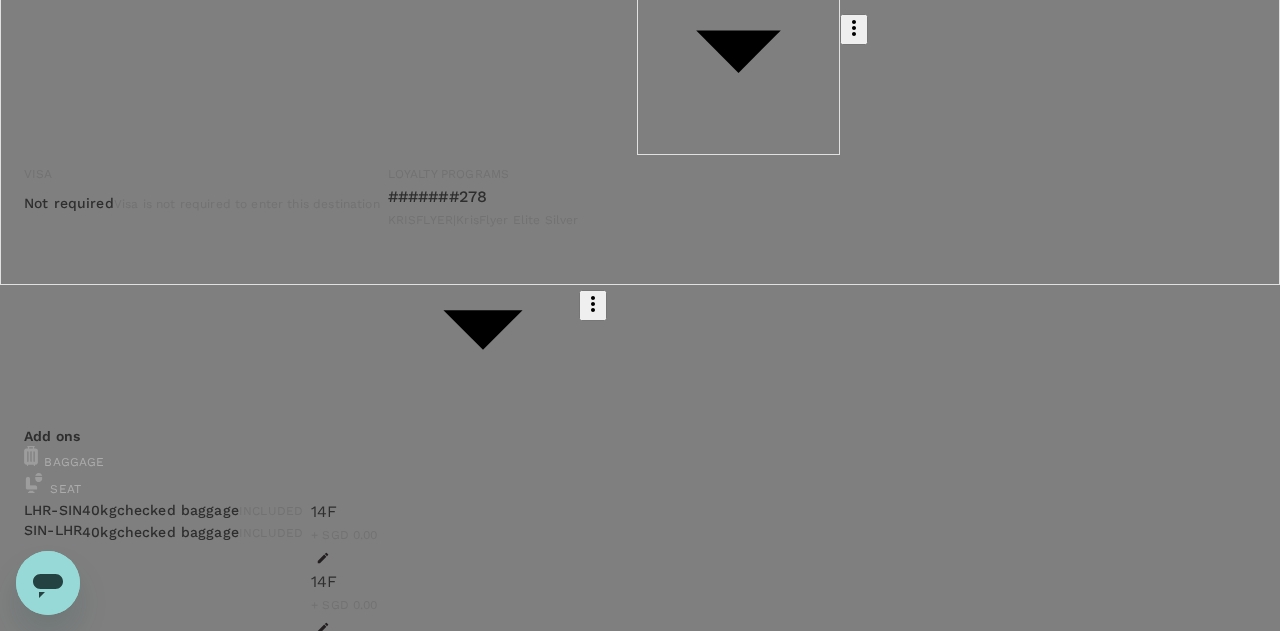 scroll, scrollTop: 600, scrollLeft: 0, axis: vertical 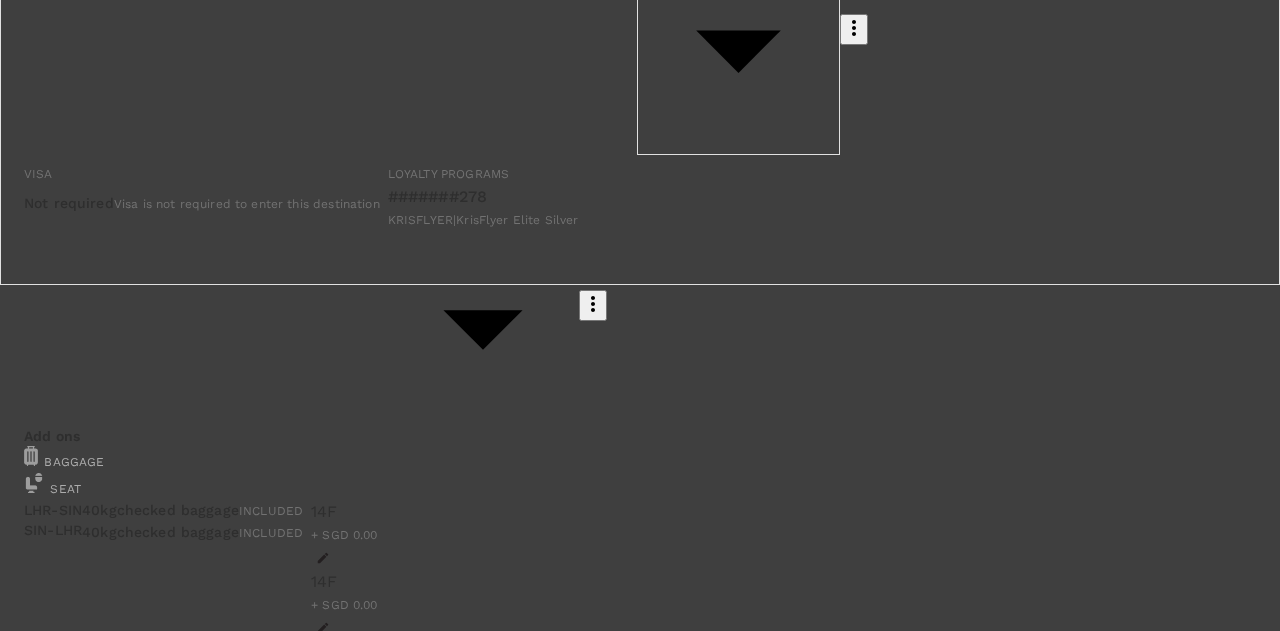click 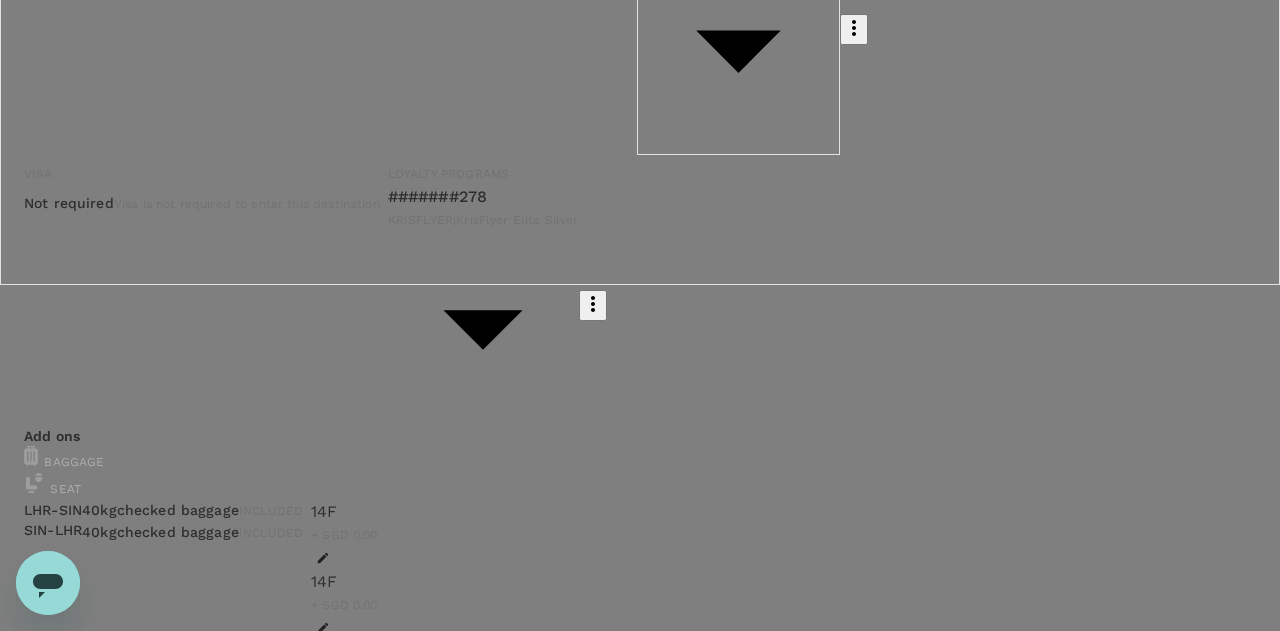 click on "[PERSON_NAME]" at bounding box center [632, 2337] 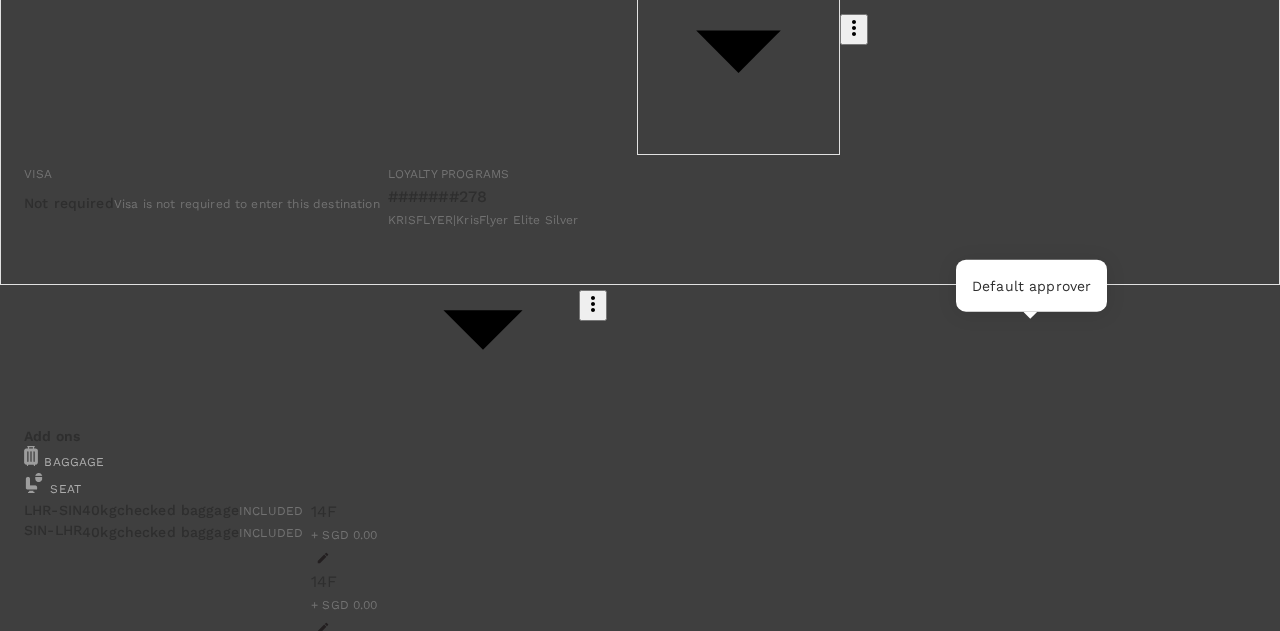 click on "[PERSON_NAME]" at bounding box center [70, 5561] 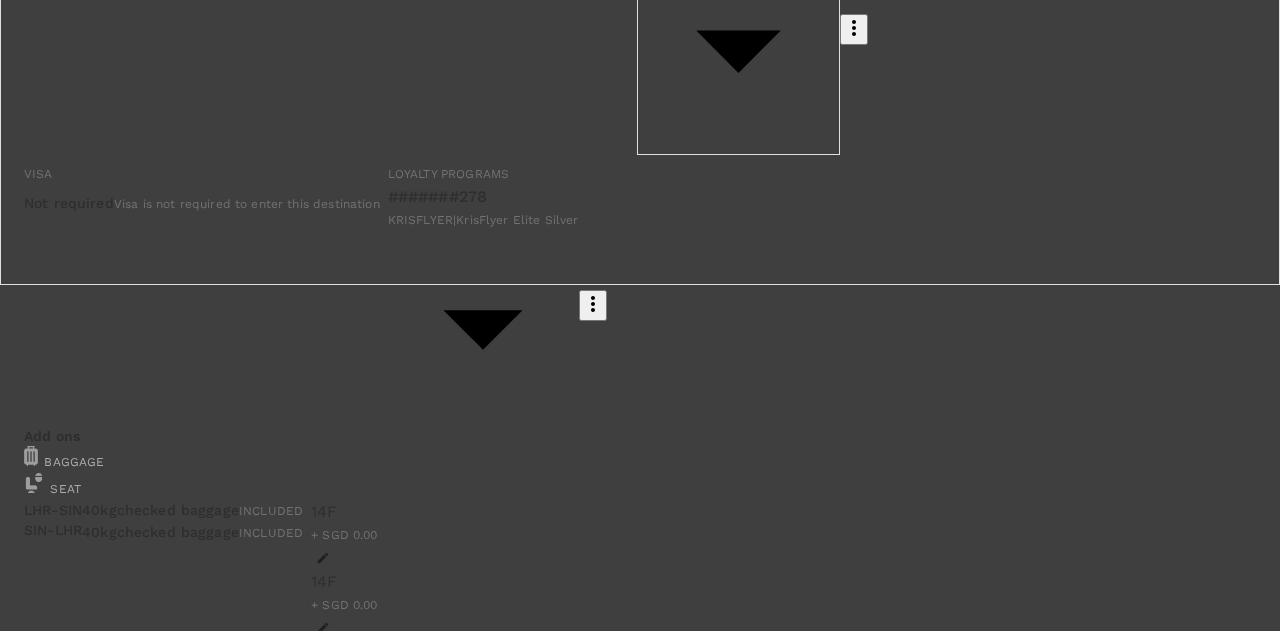 click on "Save" at bounding box center (63, 5673) 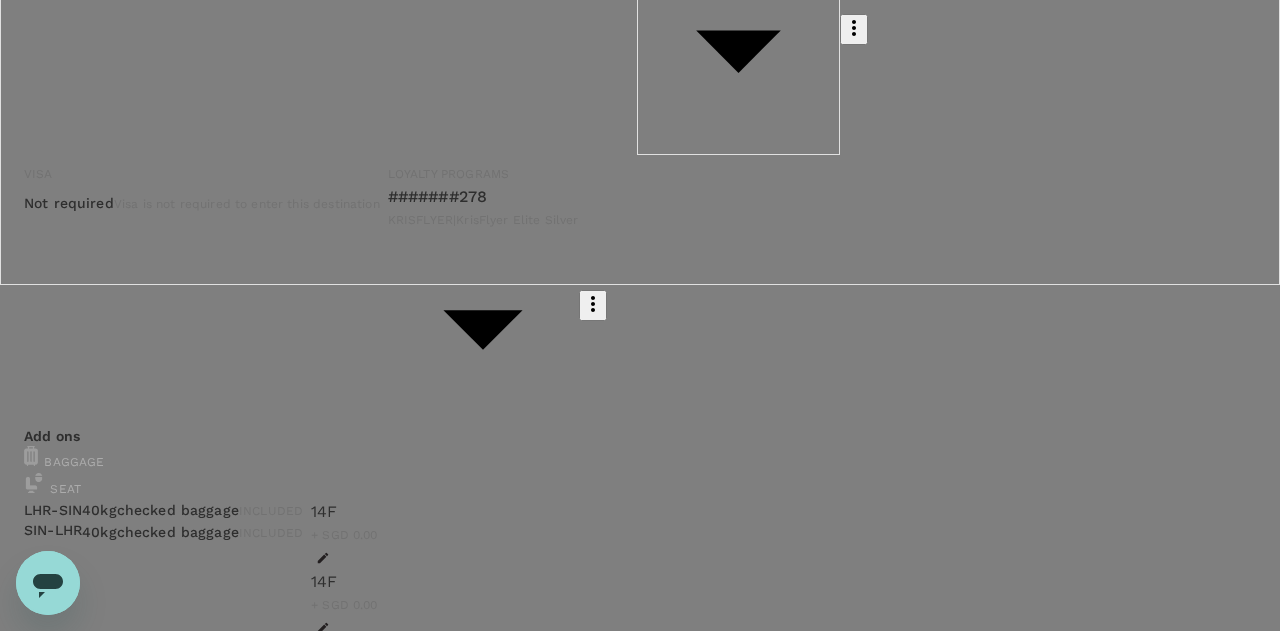scroll, scrollTop: 300, scrollLeft: 0, axis: vertical 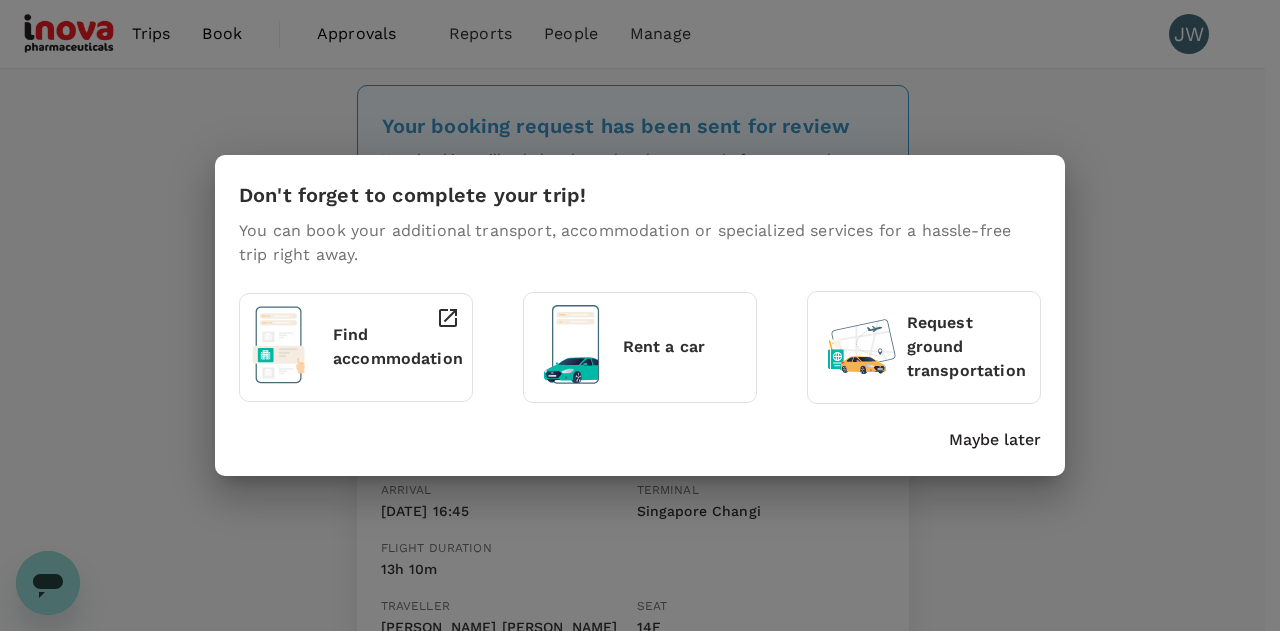 click on "Maybe later" at bounding box center (995, 440) 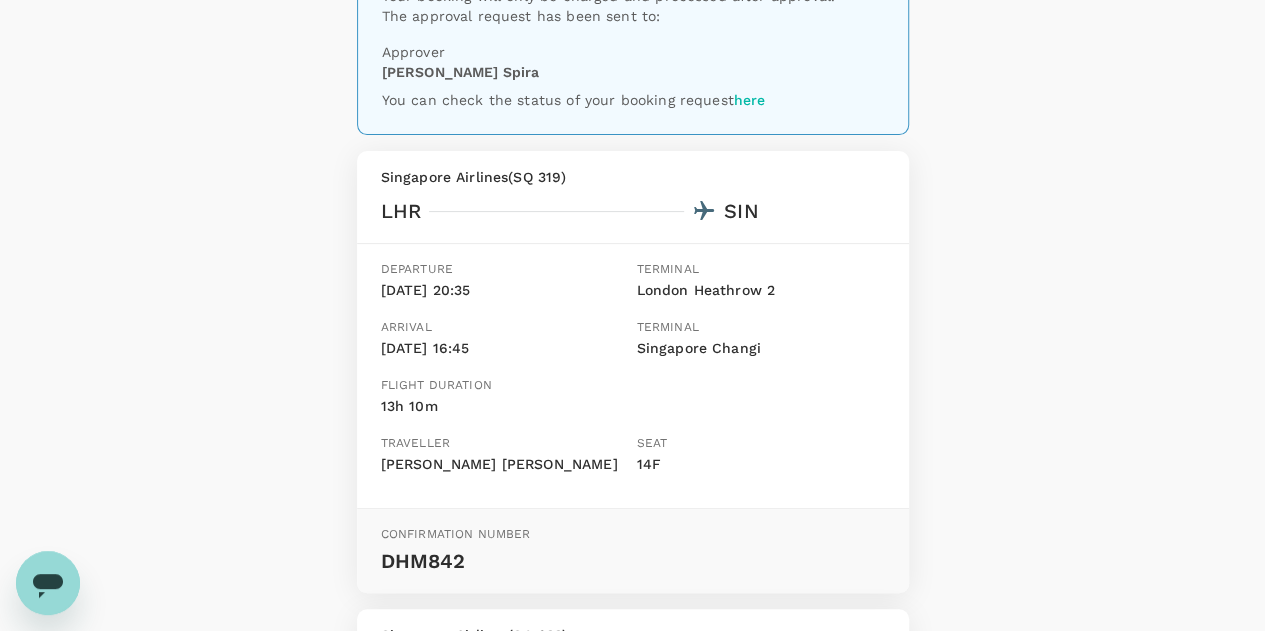 scroll, scrollTop: 0, scrollLeft: 0, axis: both 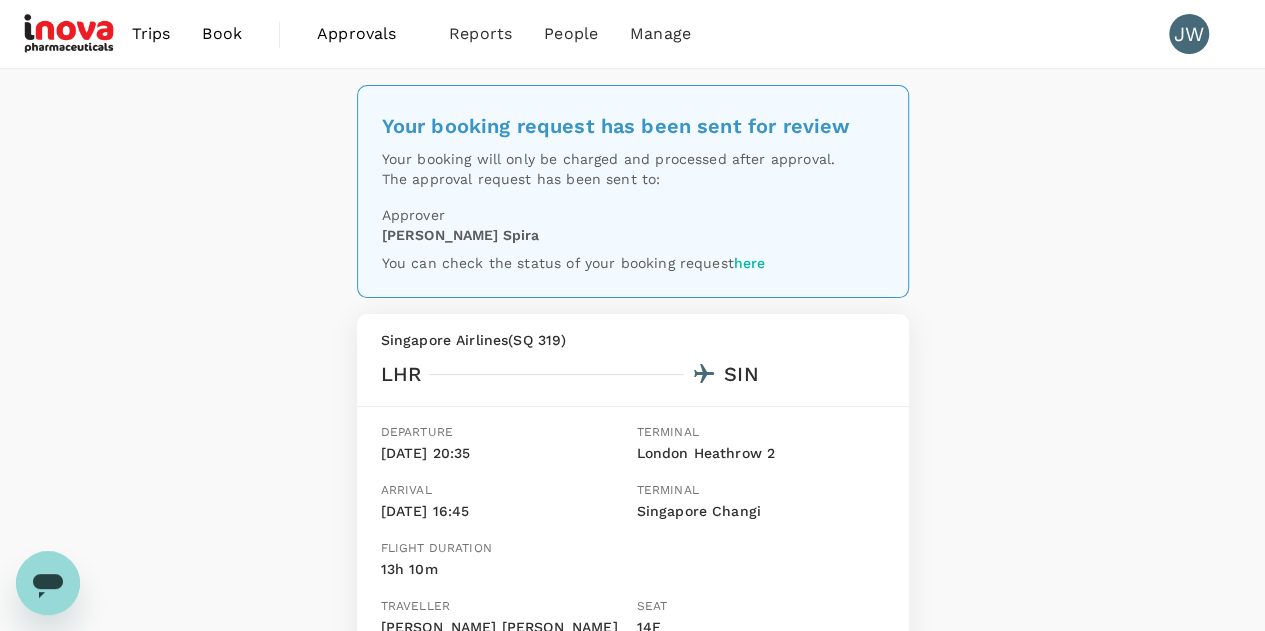click on "Your booking request has been sent for review Your booking will only be charged and processed after approval. The approval request has been sent to: Approver Dan   Spira You can check the status of your booking request  here Singapore Airlines  ( SQ   319 ) LHR SIN Departure 23 Sep, 20:35 Terminal London Heathrow   2 Arrival 24 Sep, 16:45 Terminal Singapore Changi   Flight duration 13h 10m Traveller Toby Matthew Anderson Seat 14F Confirmation number DHM842 Singapore Airlines  ( SQ   322 ) SIN LHR Departure 25 Sep, 23:00 Terminal Singapore Changi   3 Arrival 26 Sep, 05:55 Terminal London Heathrow   2 Flight duration 13h 55m Traveller Toby Matthew Anderson Seat 14F Confirmation number DHM842 Back to trips Book a hotel" at bounding box center [632, 707] 